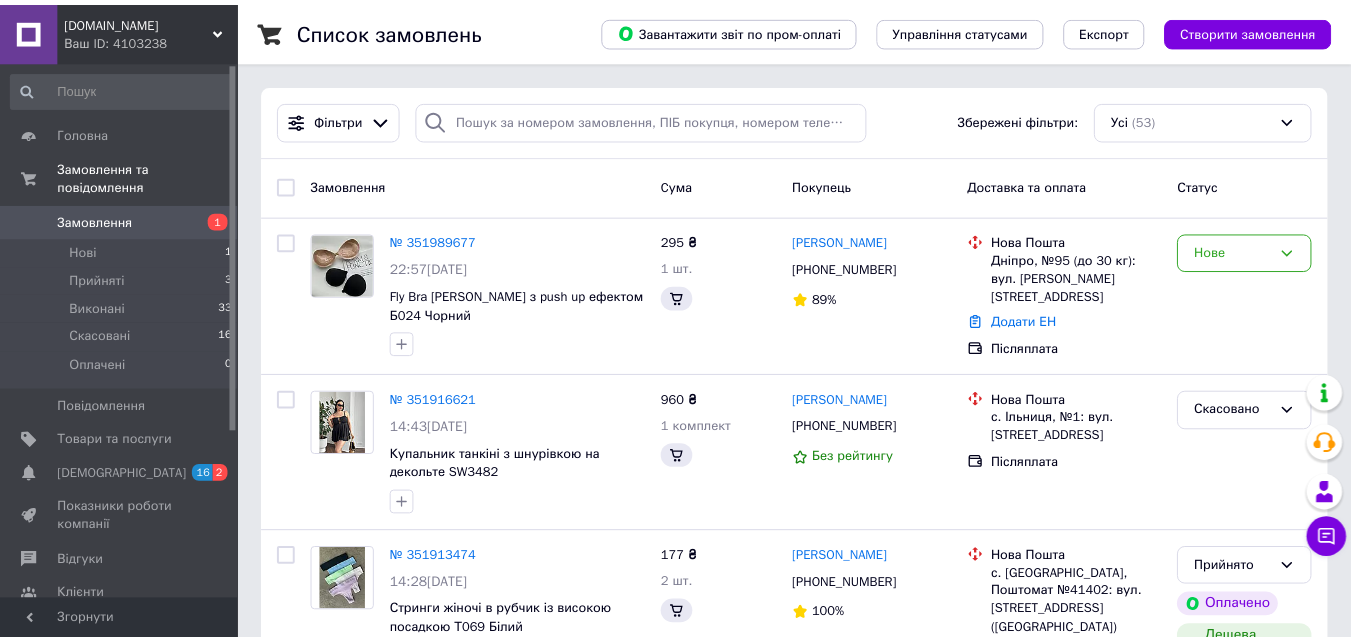 scroll, scrollTop: 0, scrollLeft: 0, axis: both 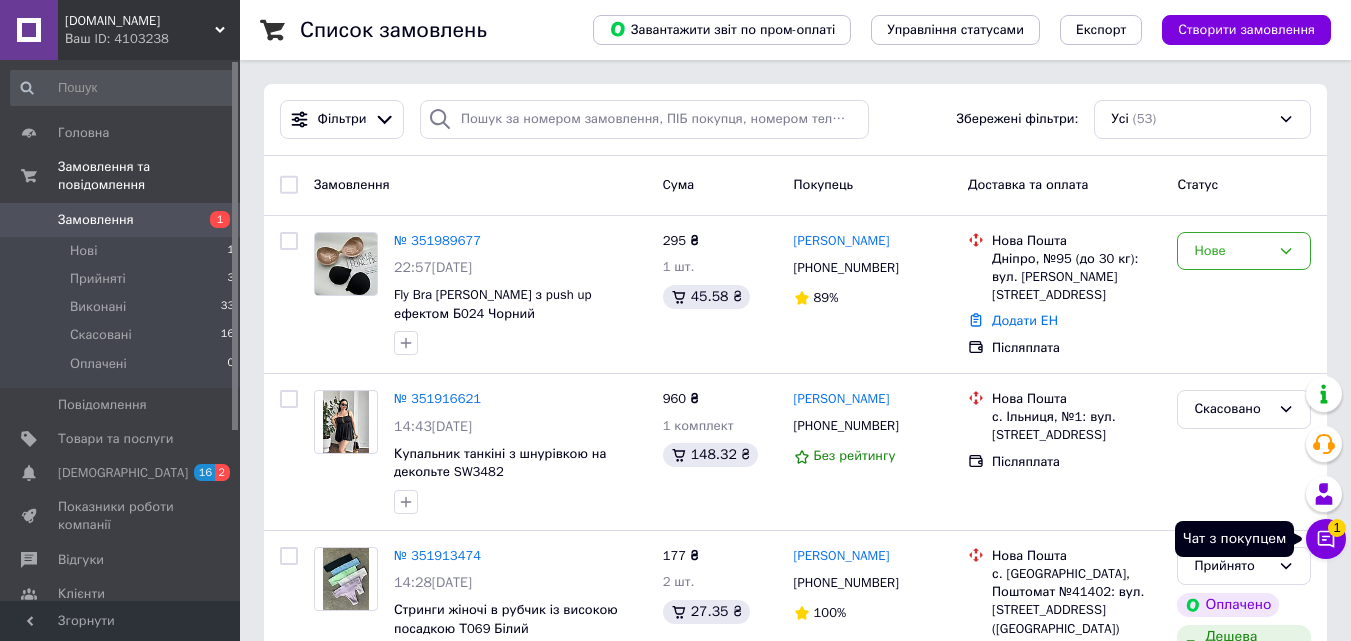 click 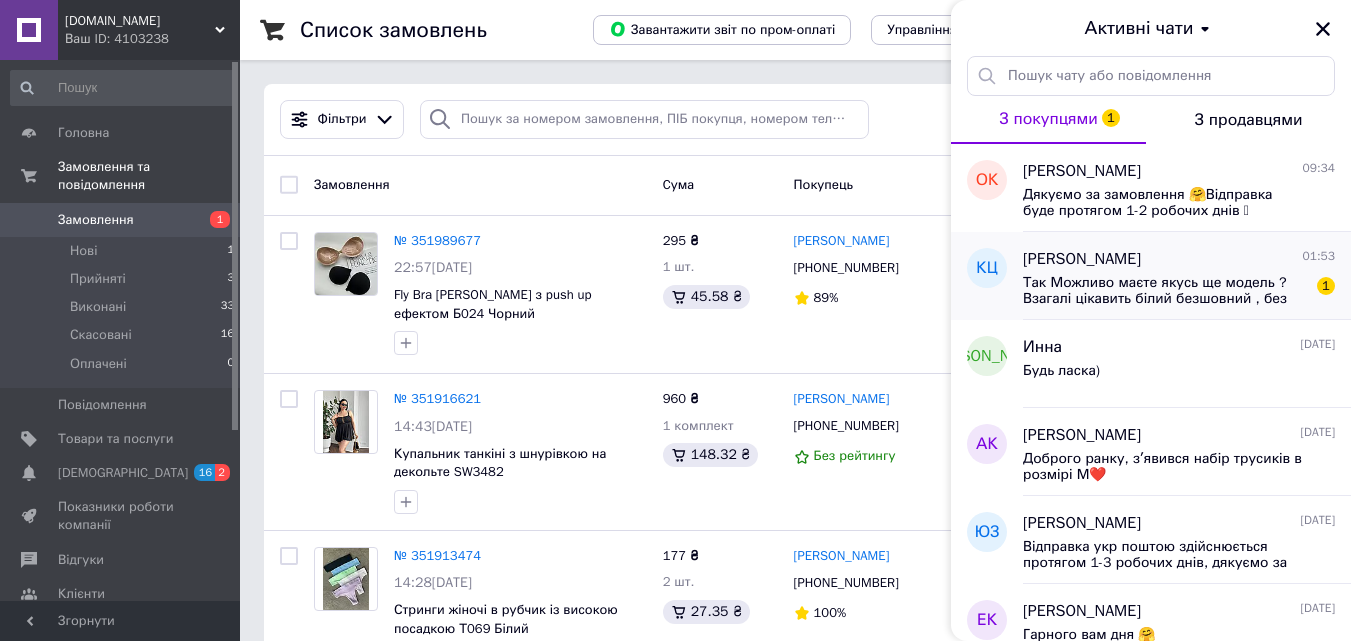 click on "Так
Можливо маєте якусь ще модель ?
Взагалі цікавить білий безшовний , без кісточок" at bounding box center (1165, 291) 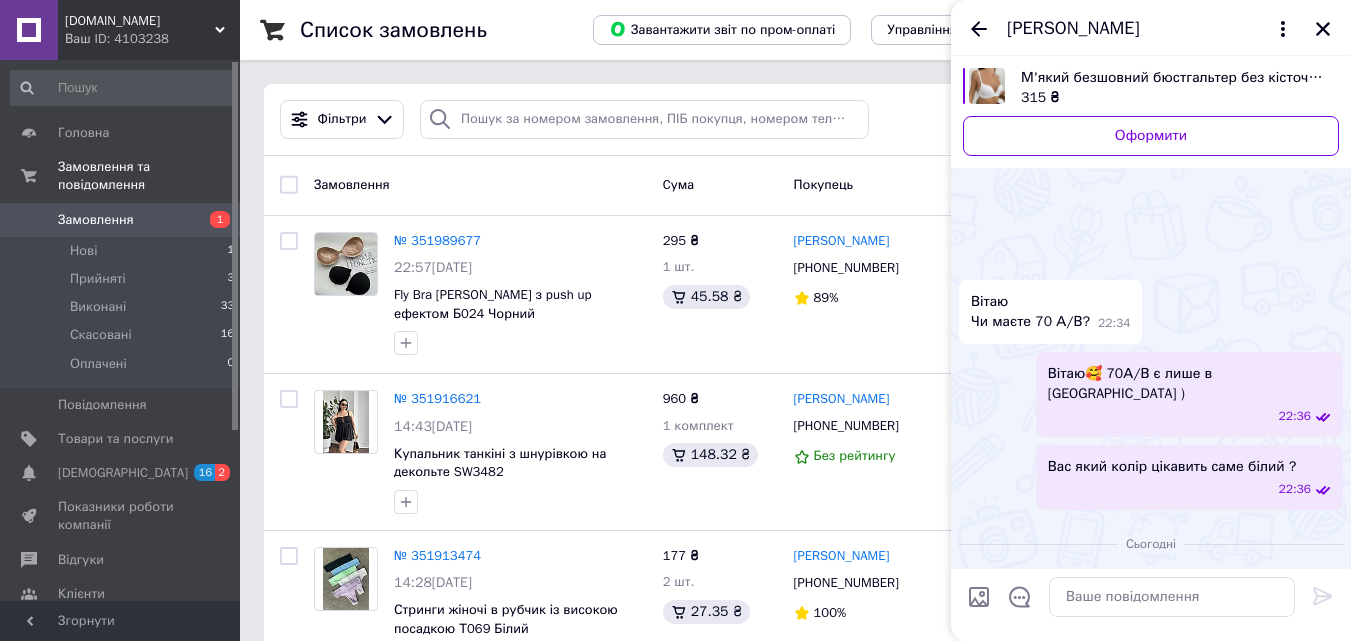 scroll, scrollTop: 147, scrollLeft: 0, axis: vertical 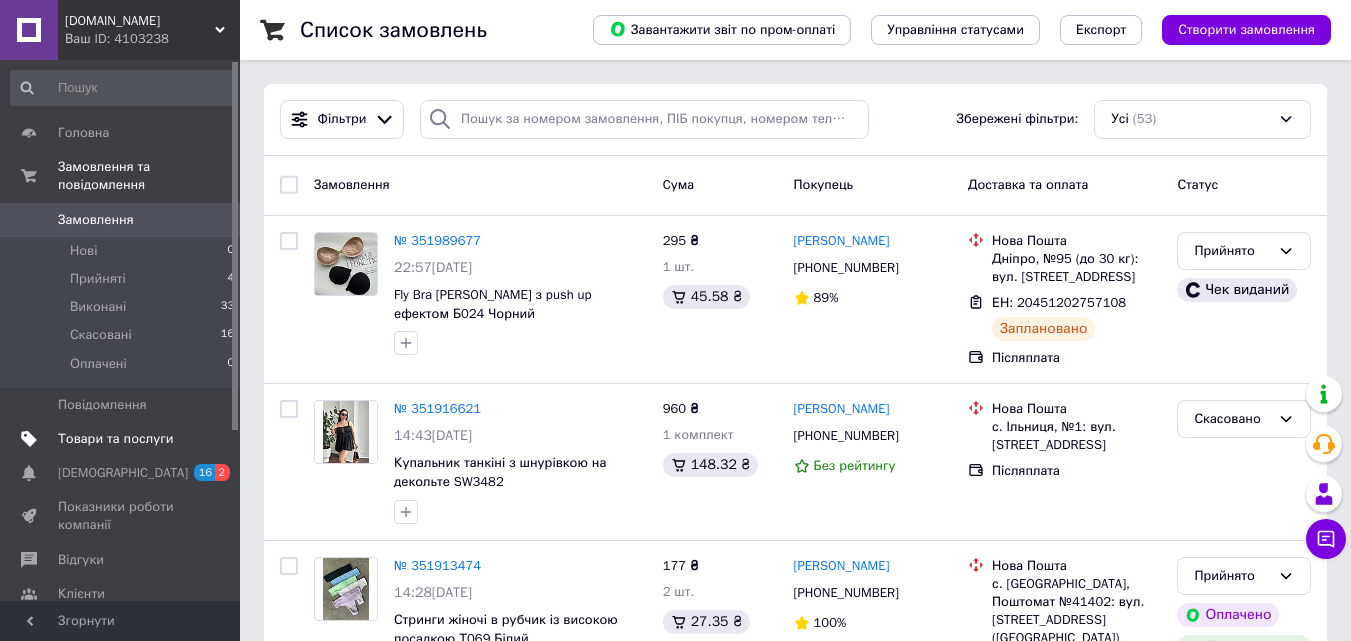 click on "Товари та послуги" at bounding box center [123, 439] 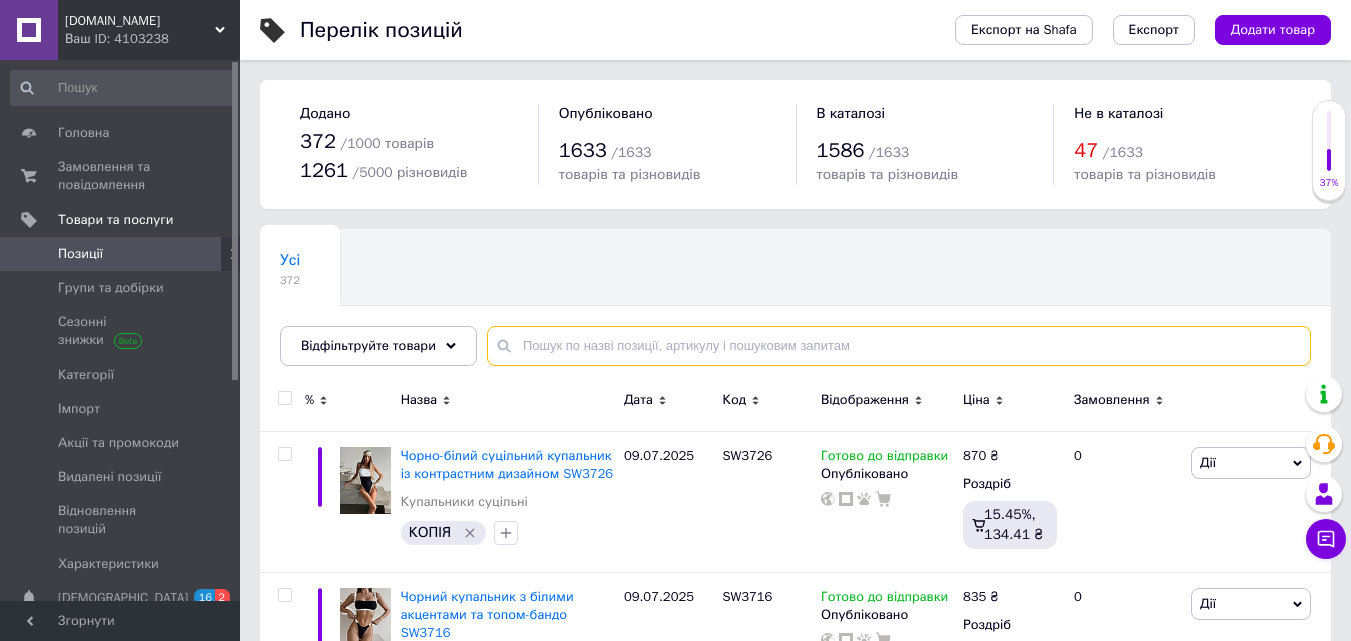 click at bounding box center [899, 346] 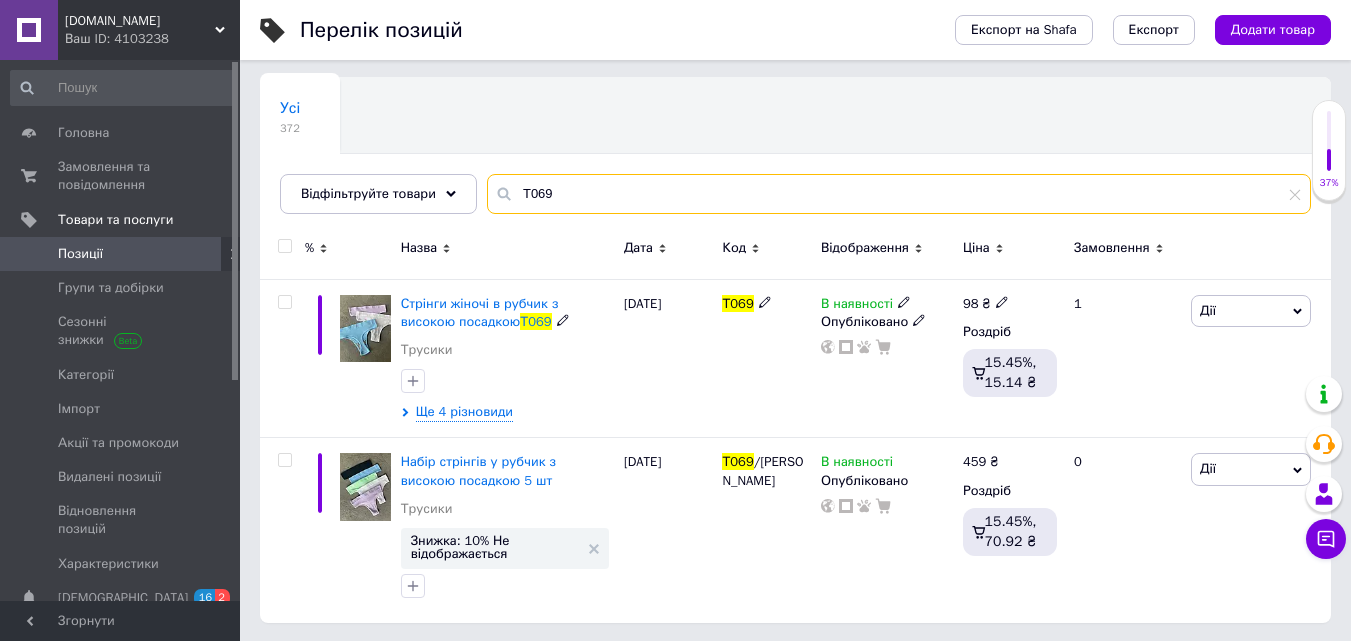 scroll, scrollTop: 154, scrollLeft: 0, axis: vertical 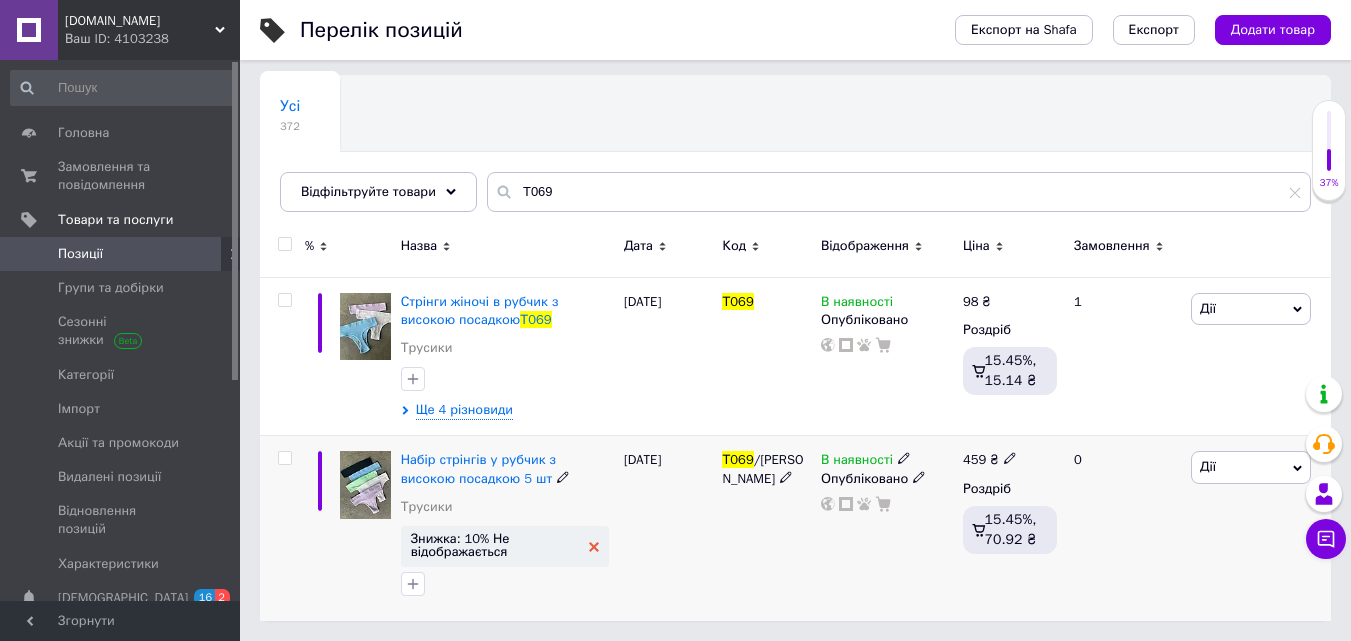 click 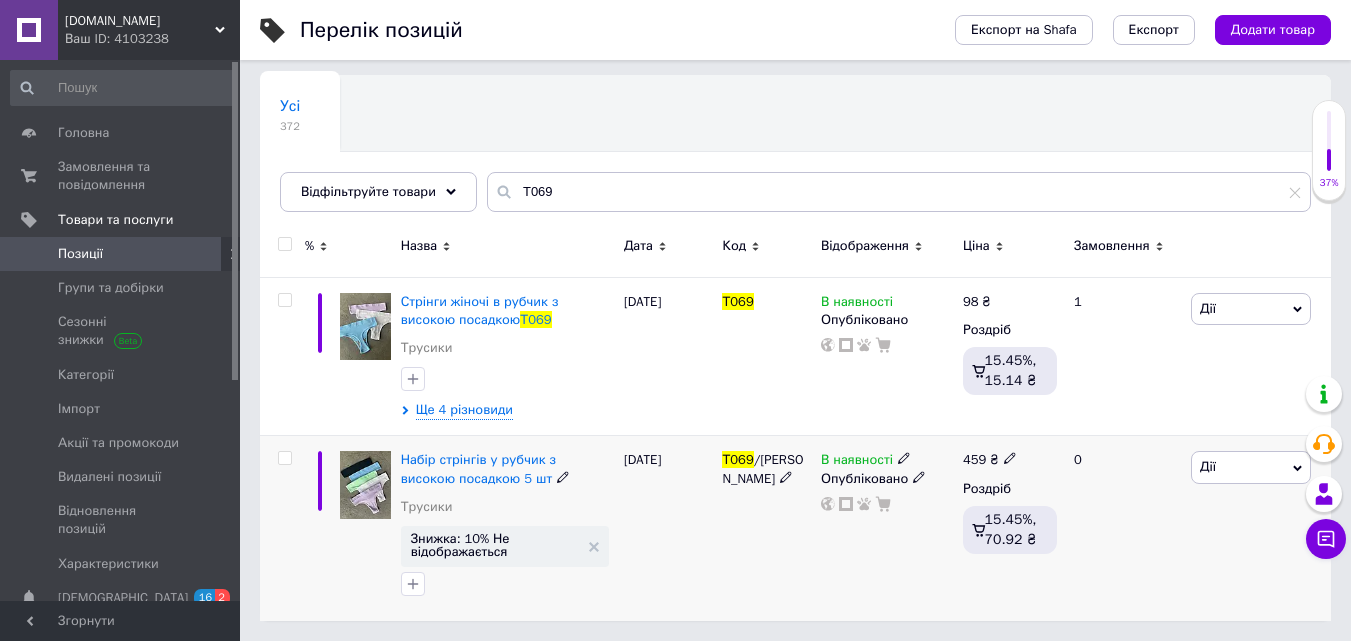 scroll, scrollTop: 110, scrollLeft: 0, axis: vertical 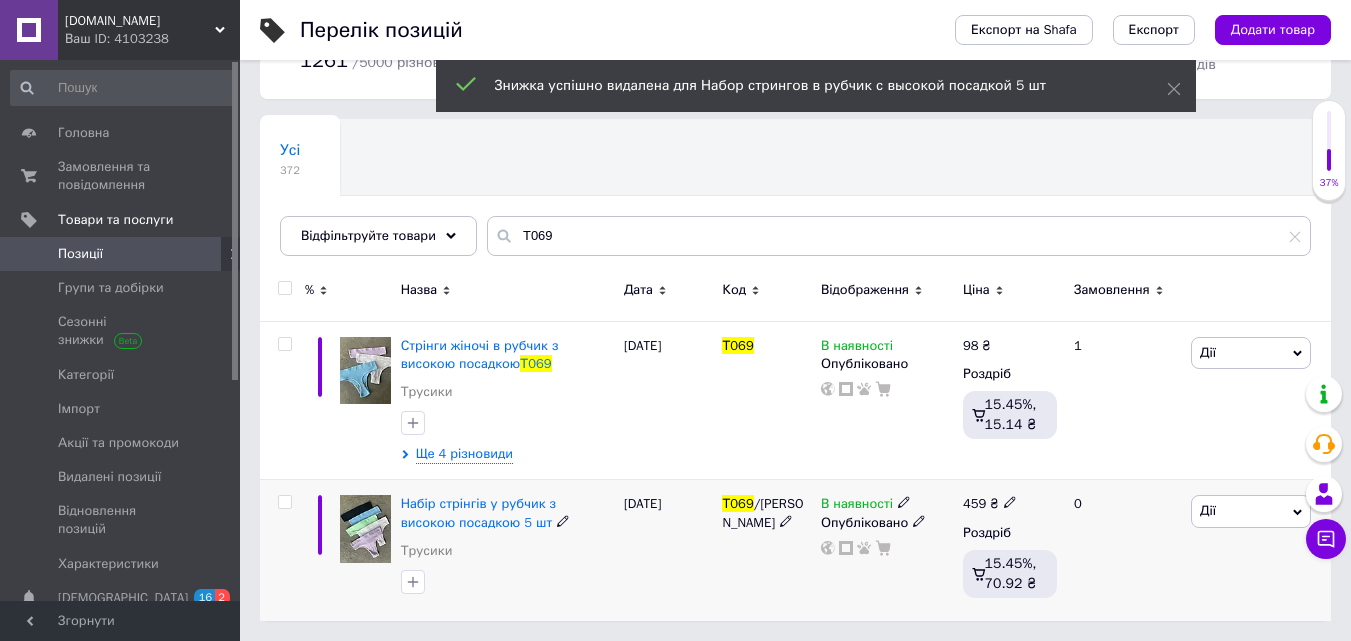click on "Дії" at bounding box center (1251, 511) 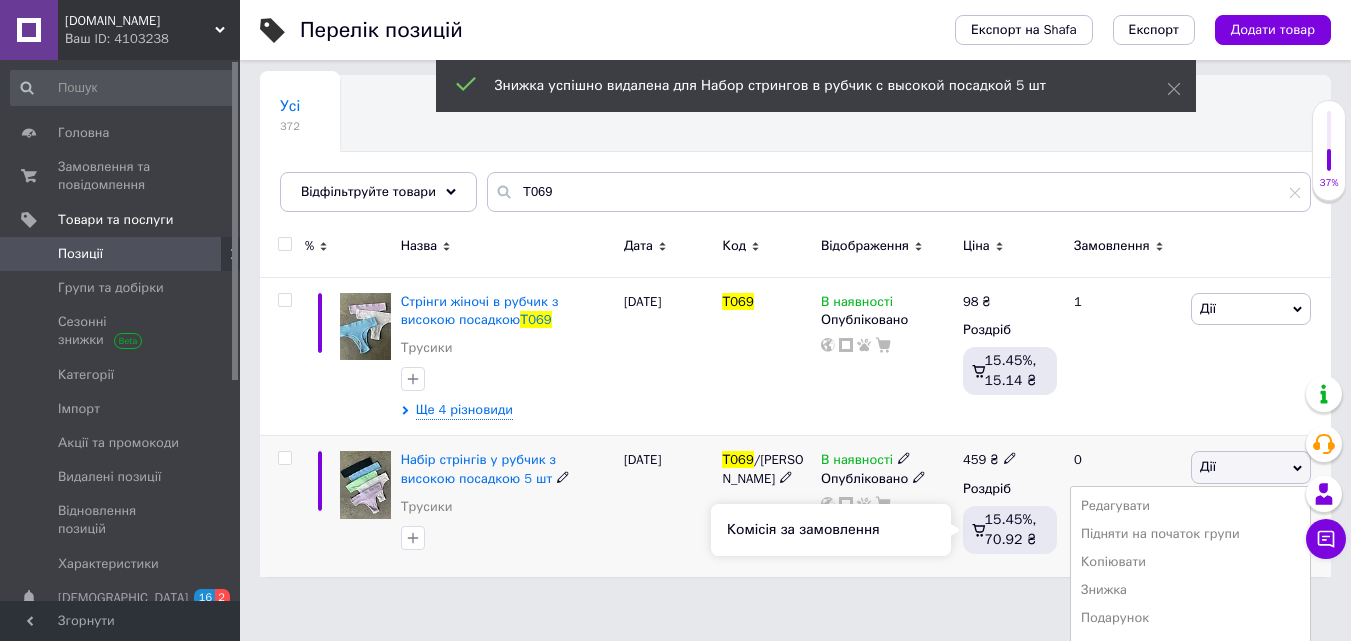 click on "[DATE]" at bounding box center [668, 506] 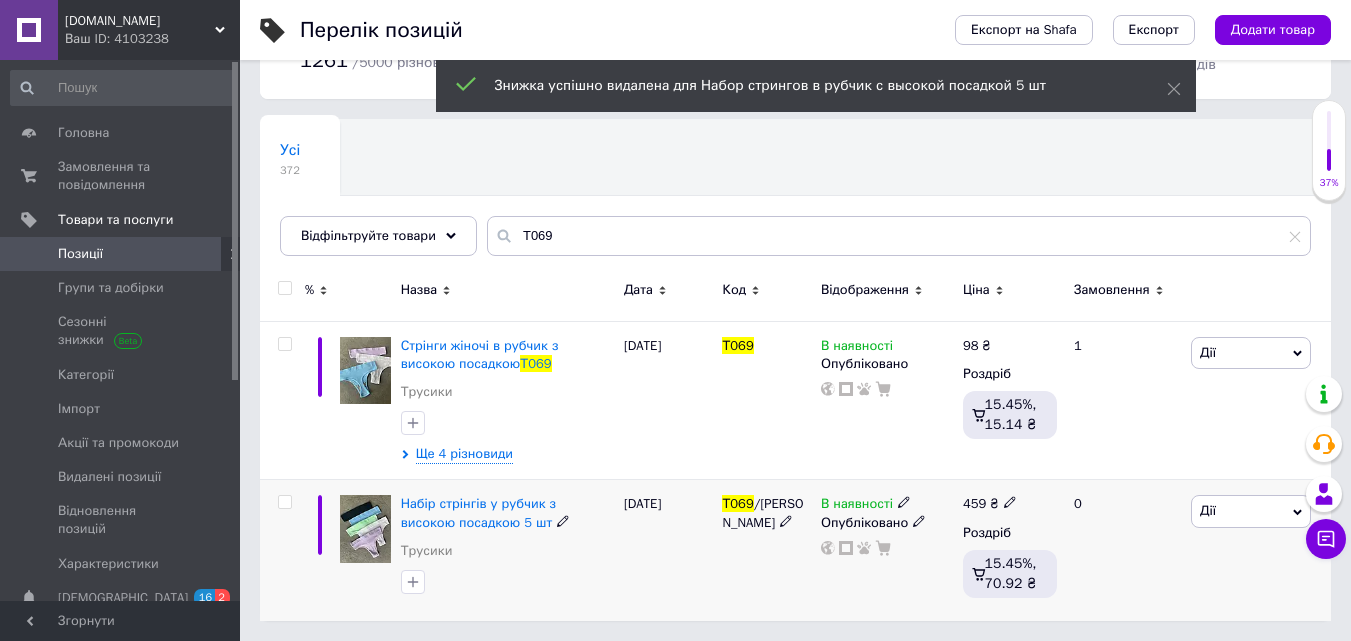 scroll, scrollTop: 110, scrollLeft: 0, axis: vertical 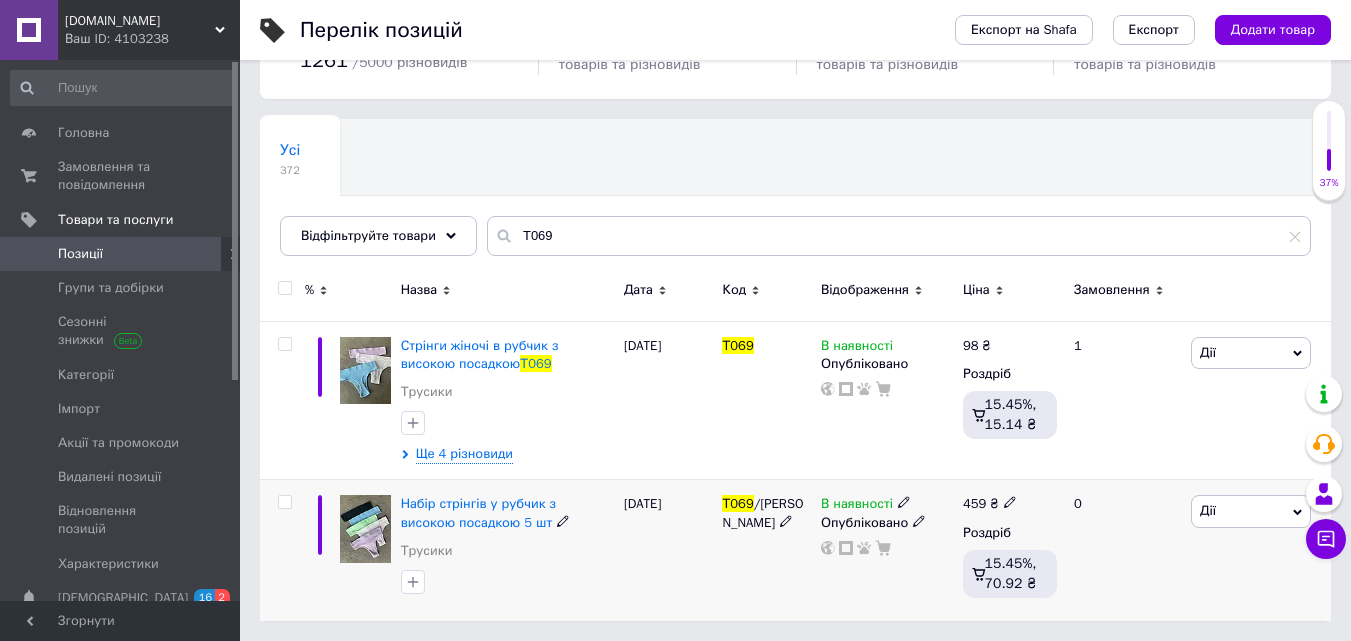 click 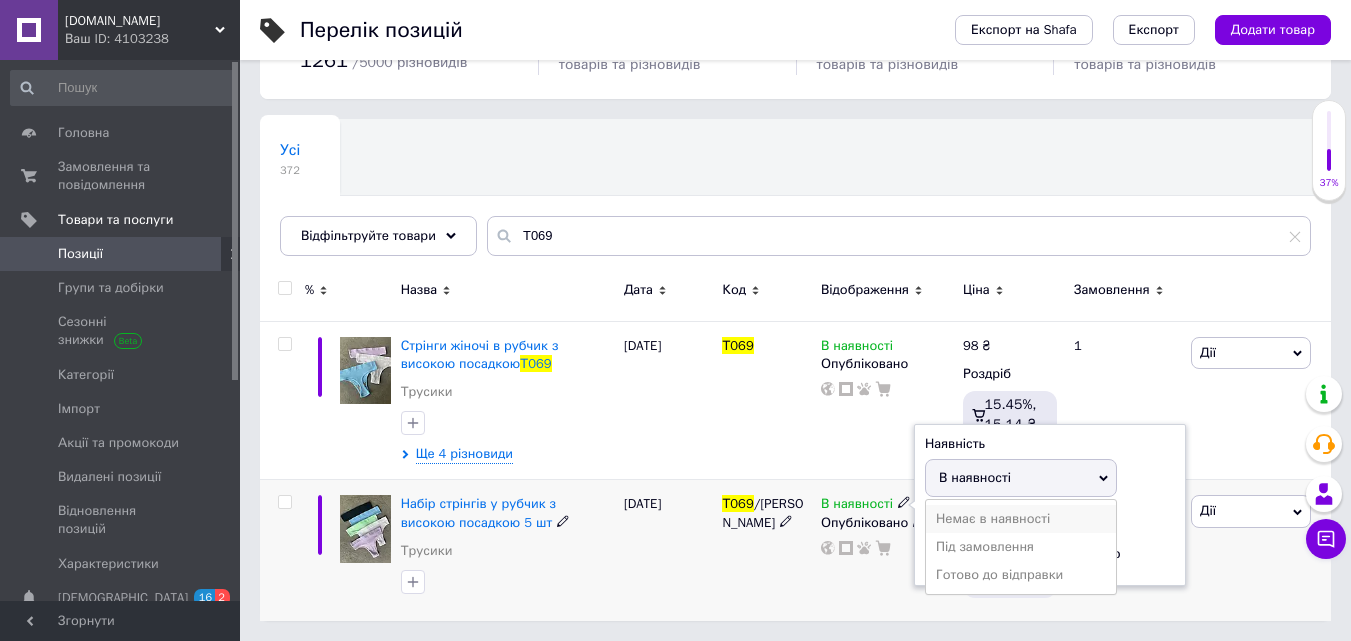 click on "Немає в наявності" at bounding box center (1021, 519) 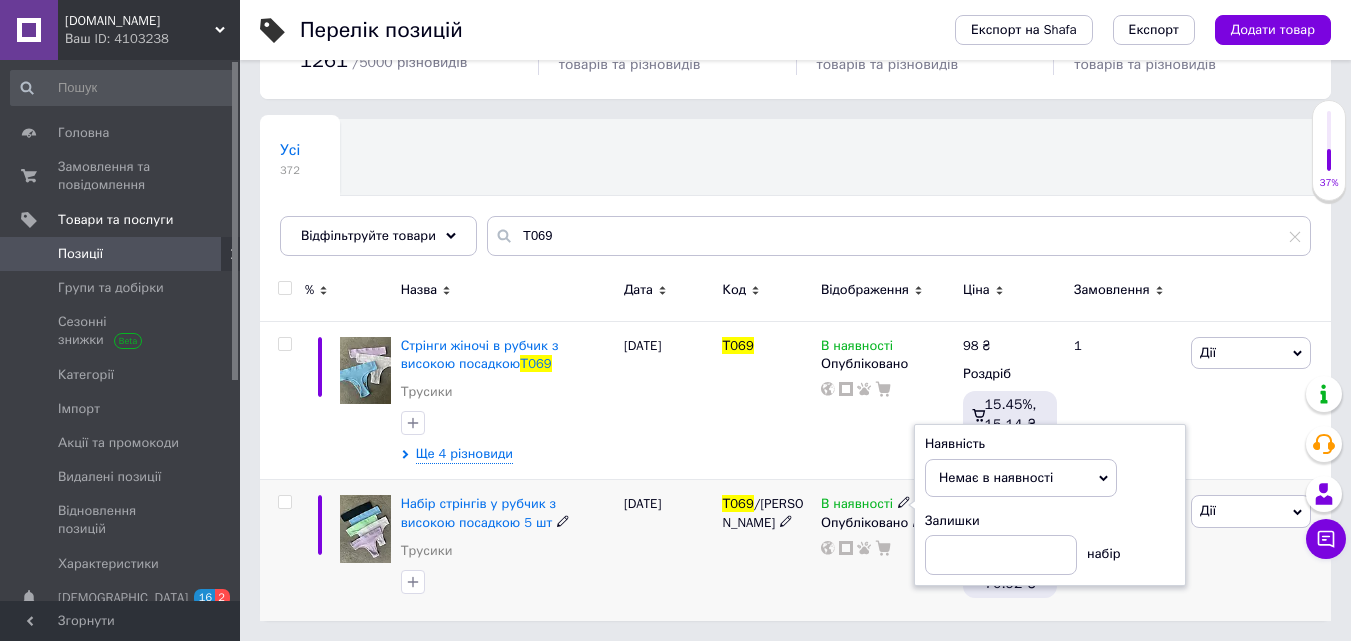 click on "[DATE]" at bounding box center (668, 550) 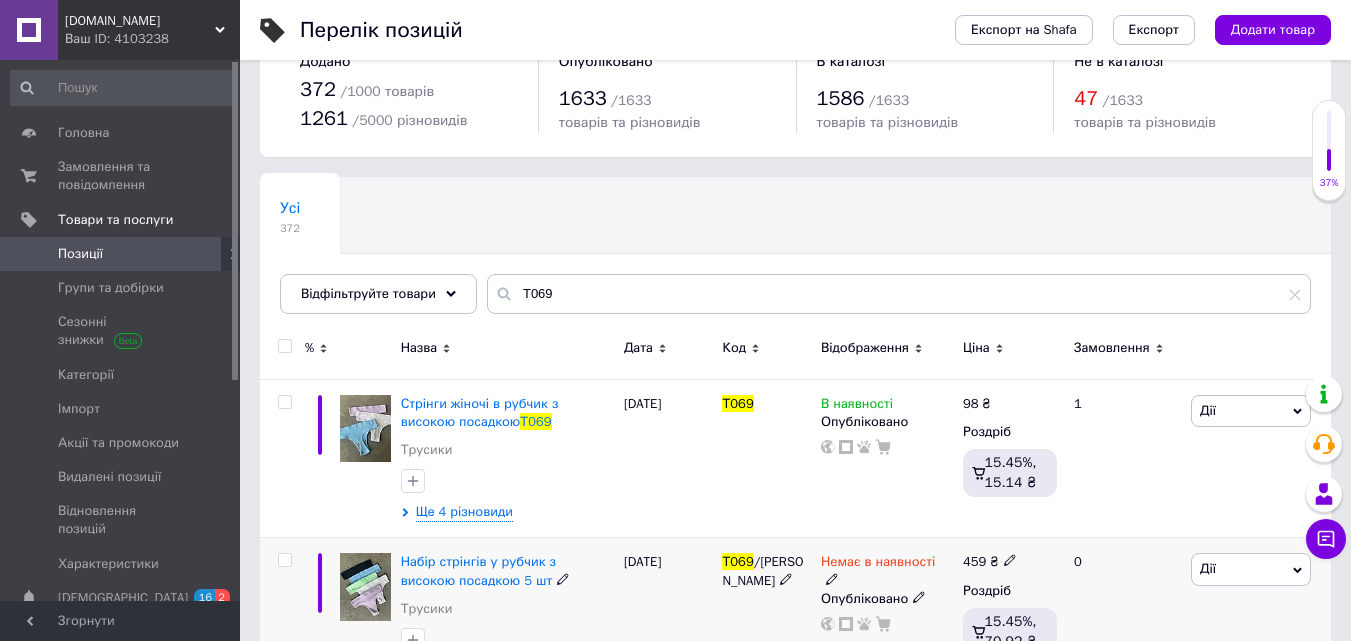 scroll, scrollTop: 0, scrollLeft: 0, axis: both 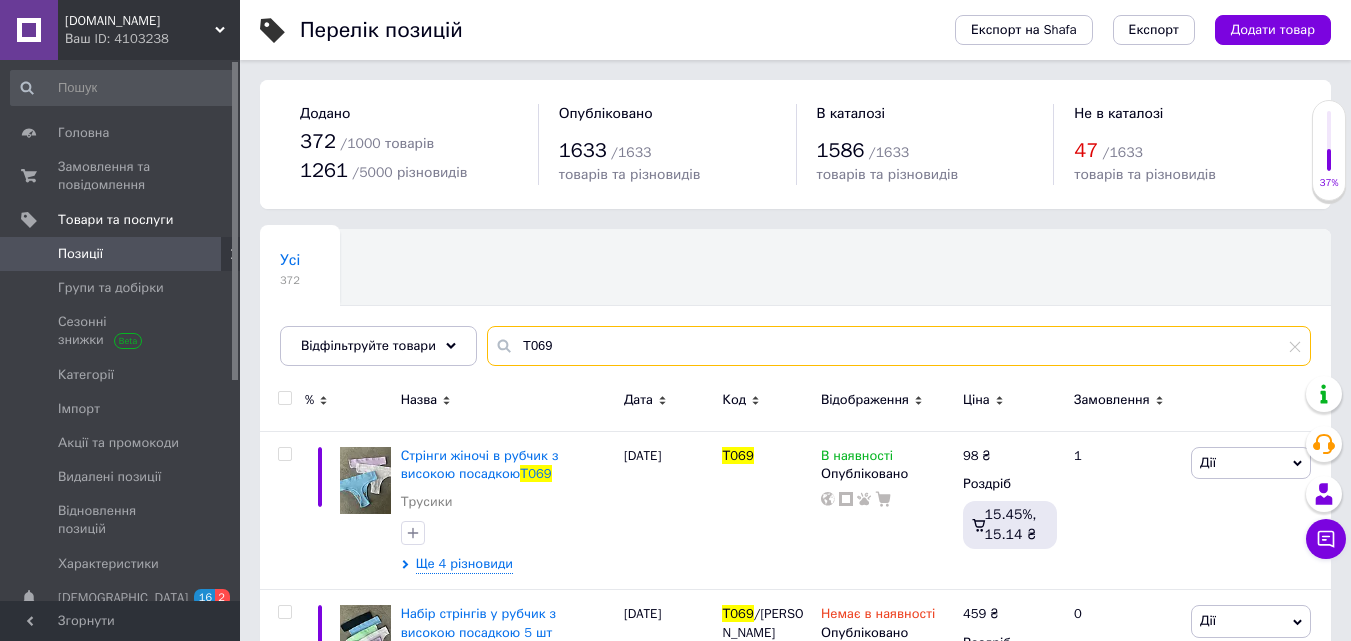 drag, startPoint x: 538, startPoint y: 354, endPoint x: 513, endPoint y: 352, distance: 25.079872 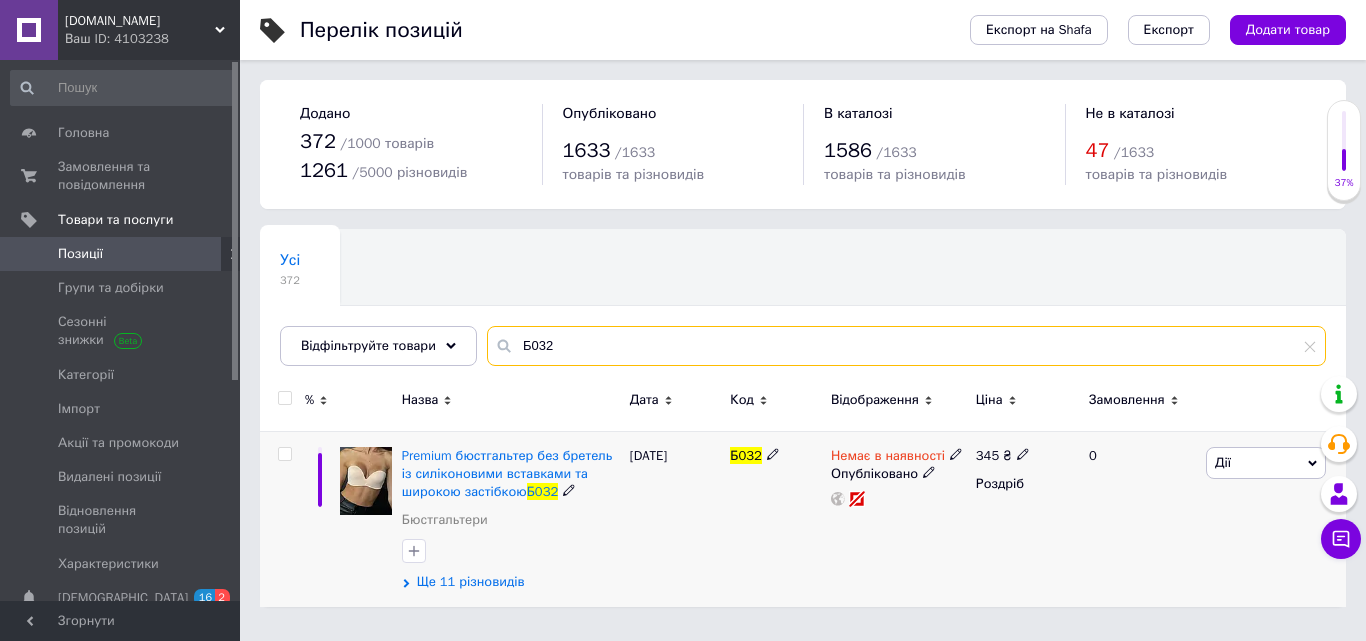 type on "Б032" 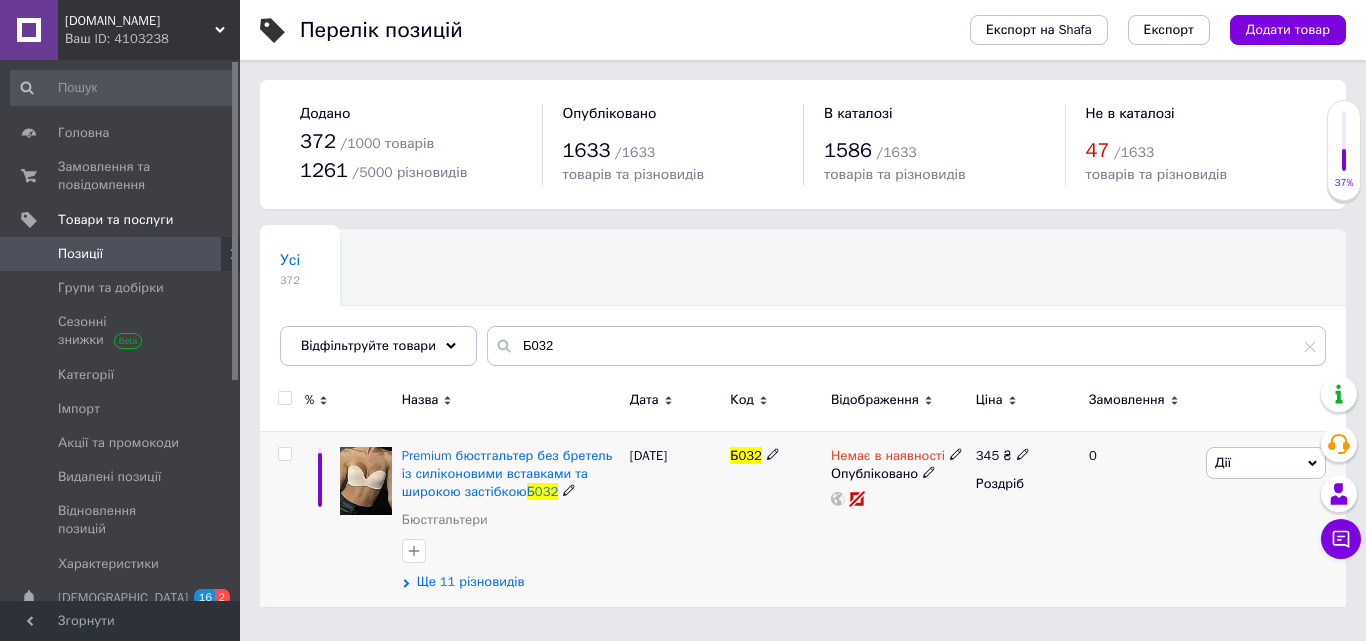 click on "Ще 11 різновидів" at bounding box center [471, 582] 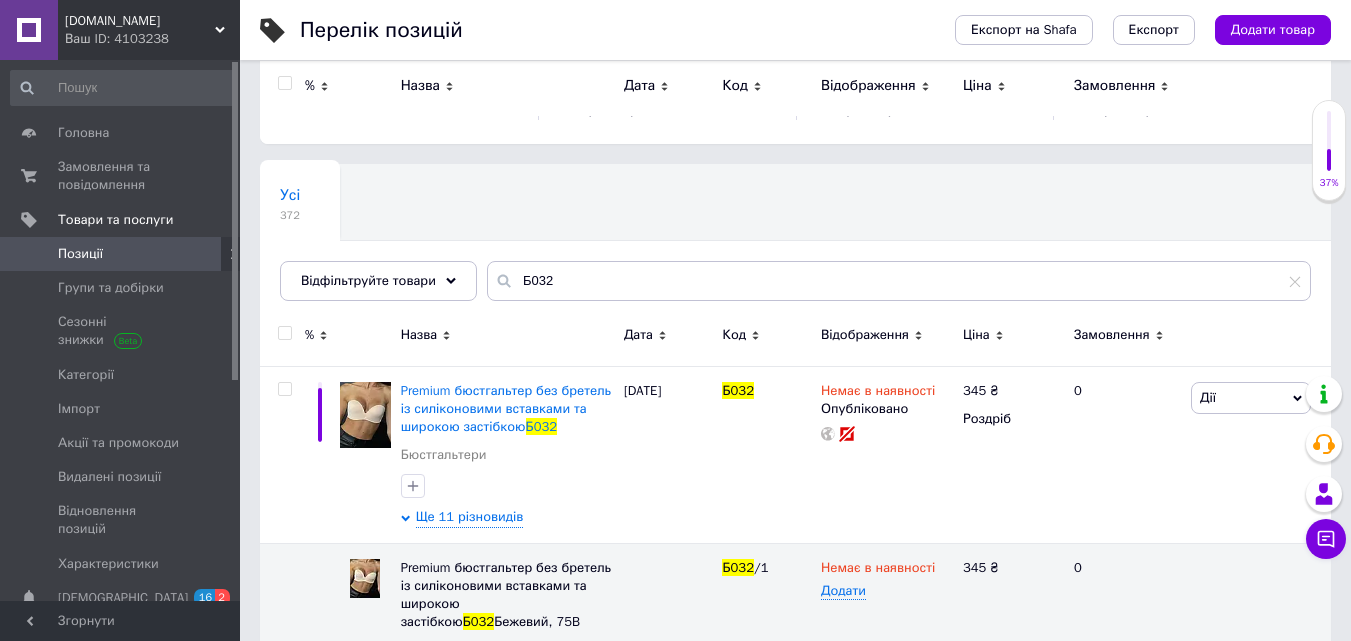 scroll, scrollTop: 0, scrollLeft: 0, axis: both 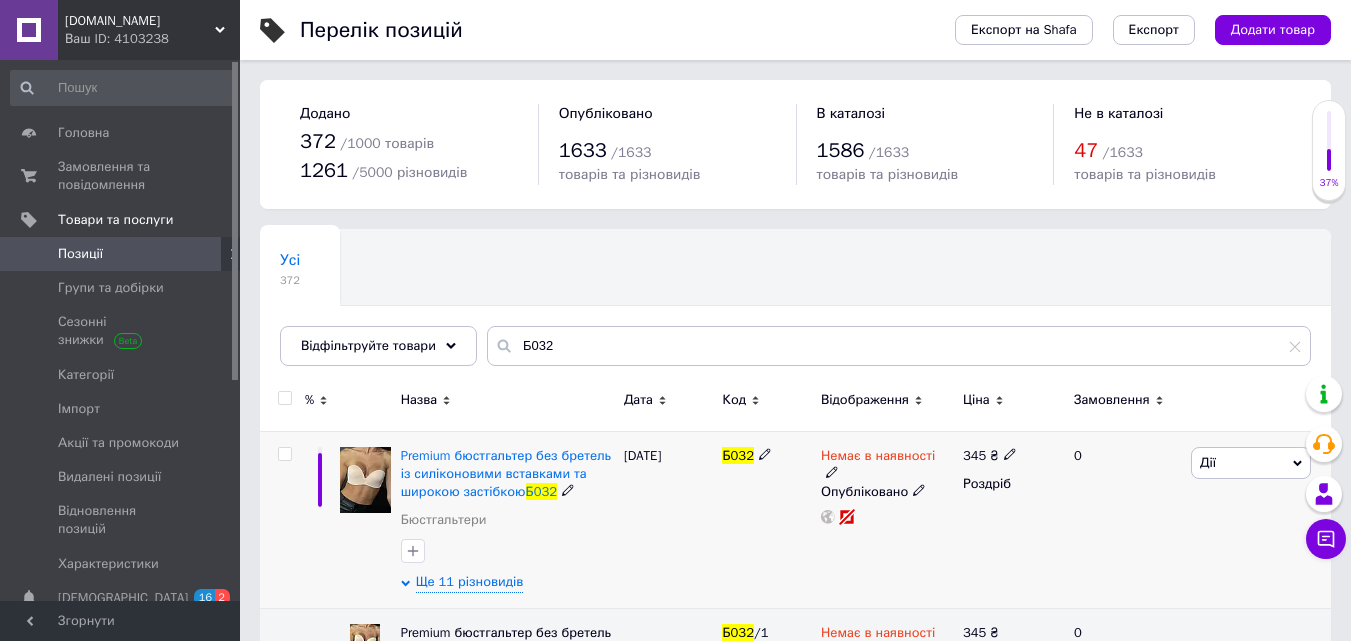 click 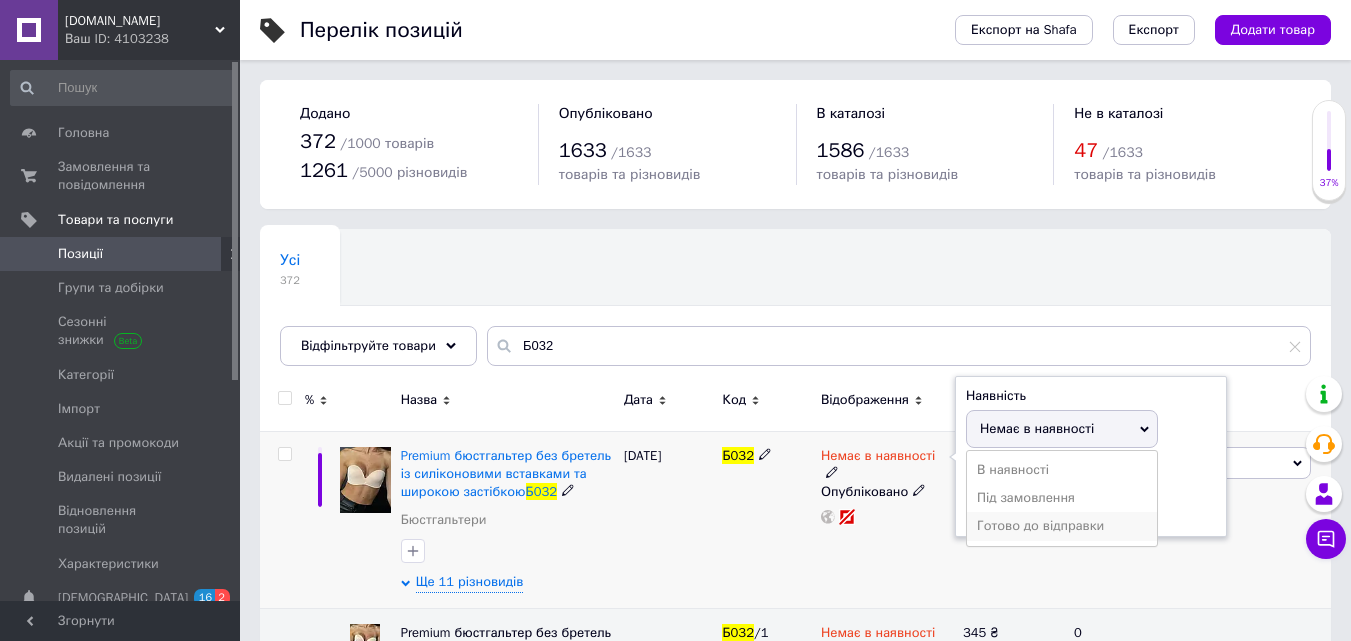 click on "Готово до відправки" at bounding box center (1062, 526) 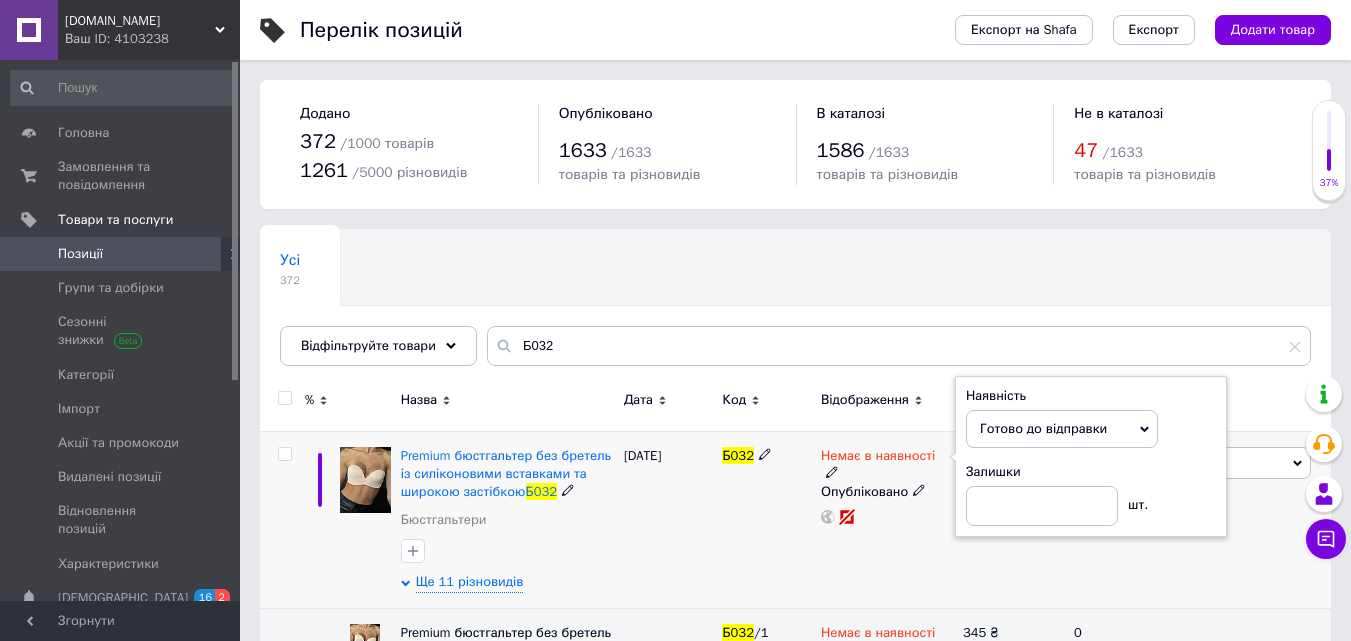 click on "[DATE]" at bounding box center (668, 519) 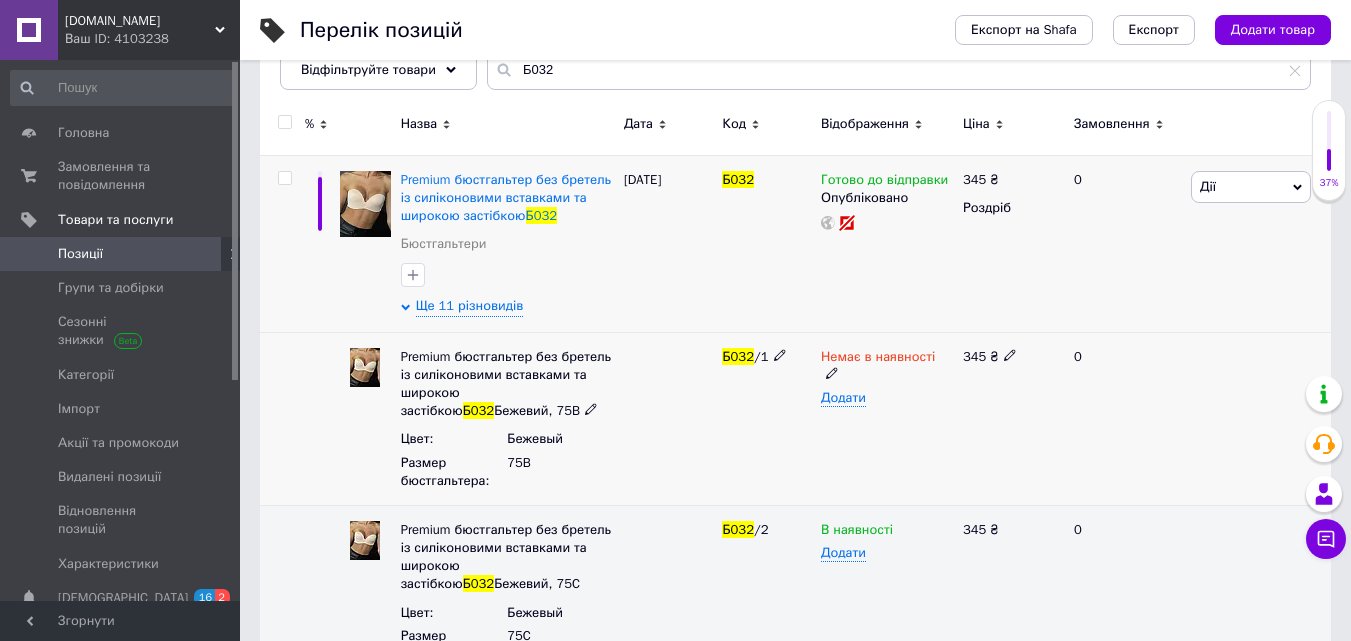 scroll, scrollTop: 300, scrollLeft: 0, axis: vertical 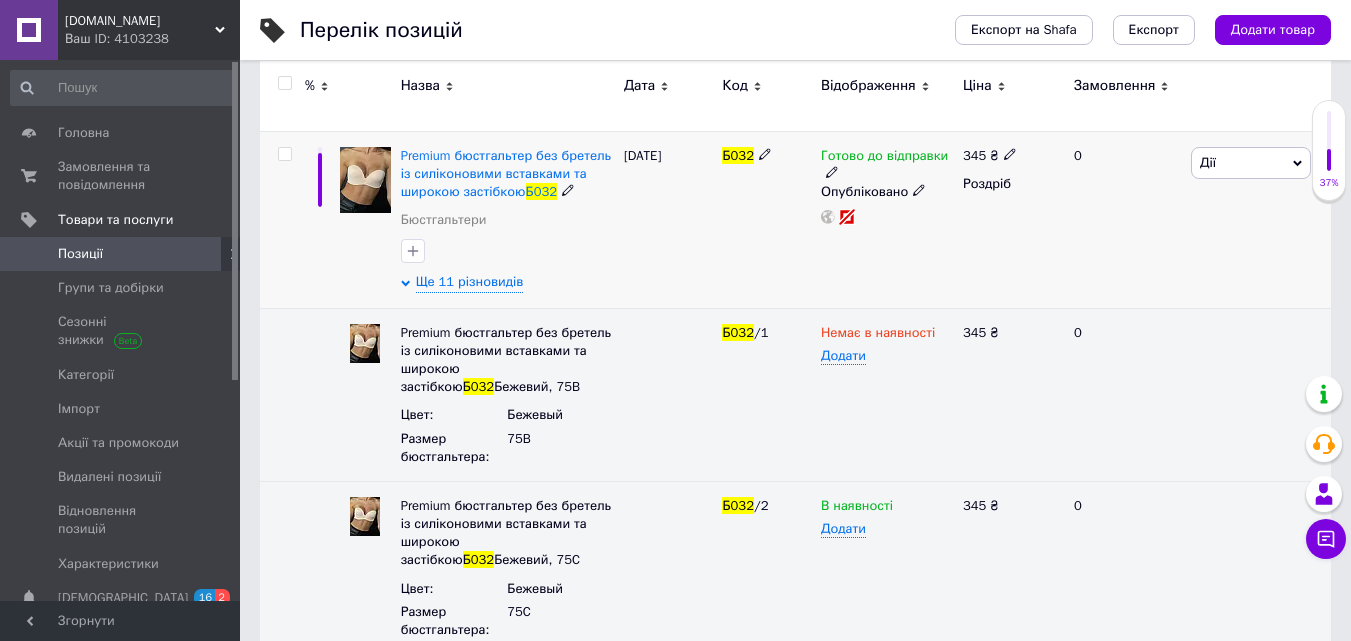click 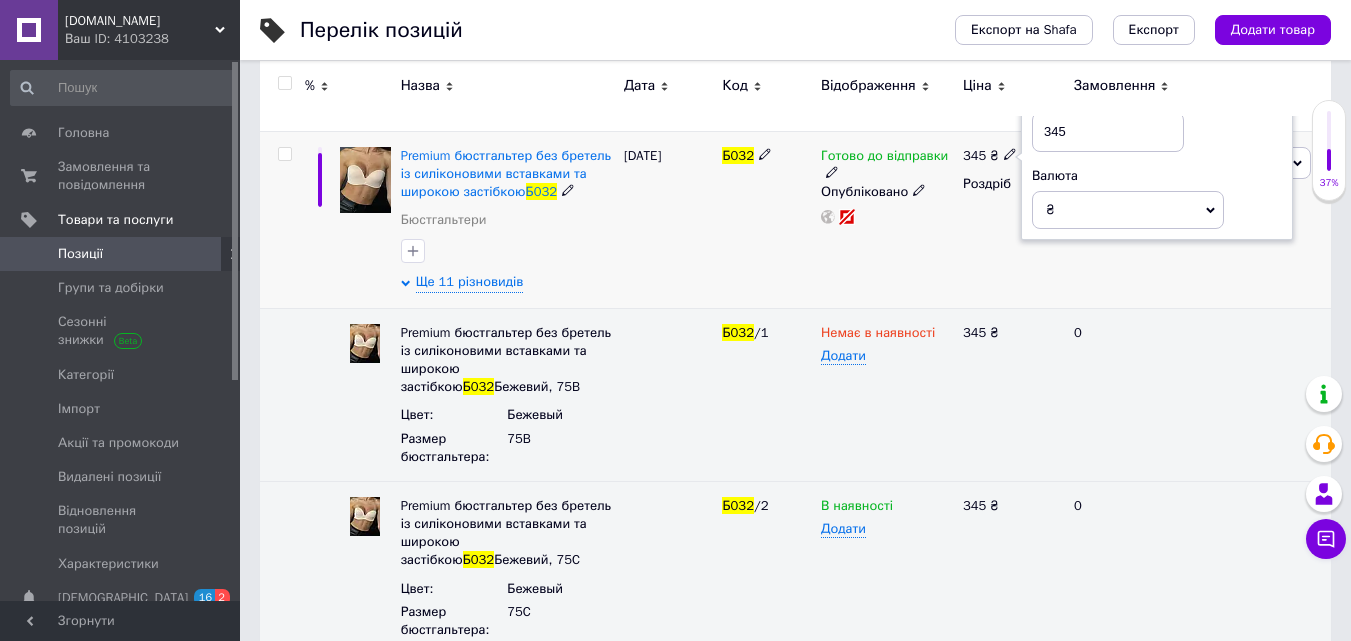 drag, startPoint x: 1067, startPoint y: 131, endPoint x: 1053, endPoint y: 129, distance: 14.142136 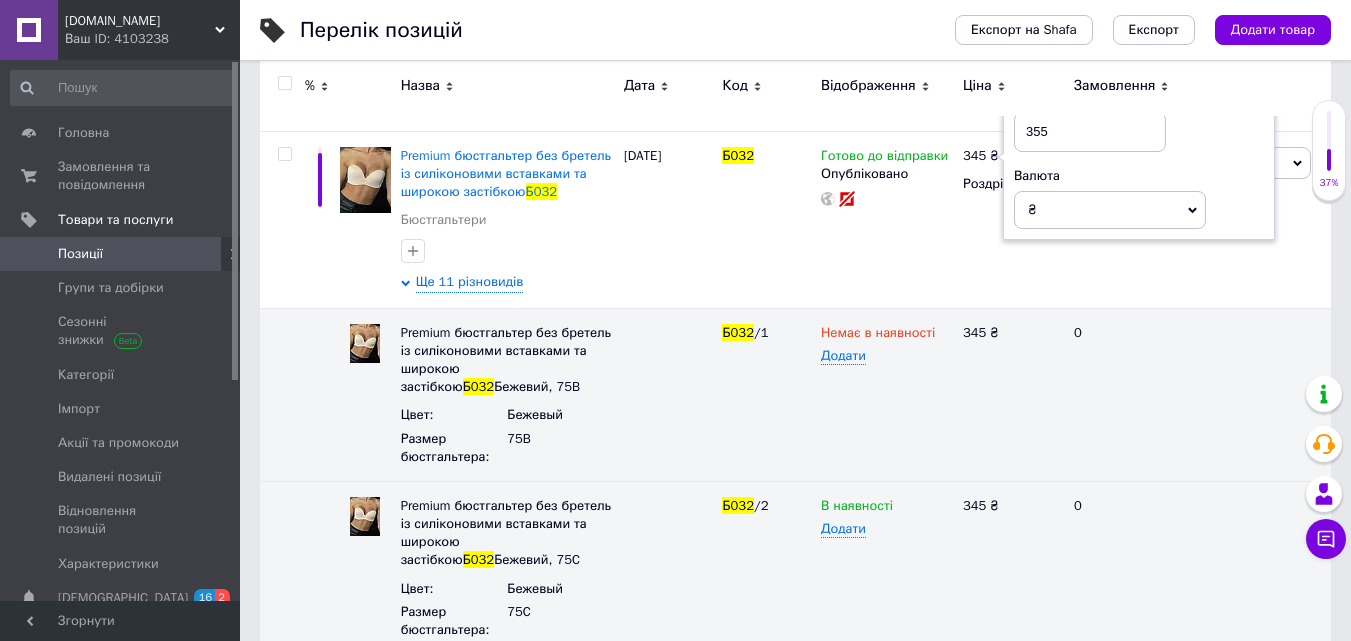 type on "355" 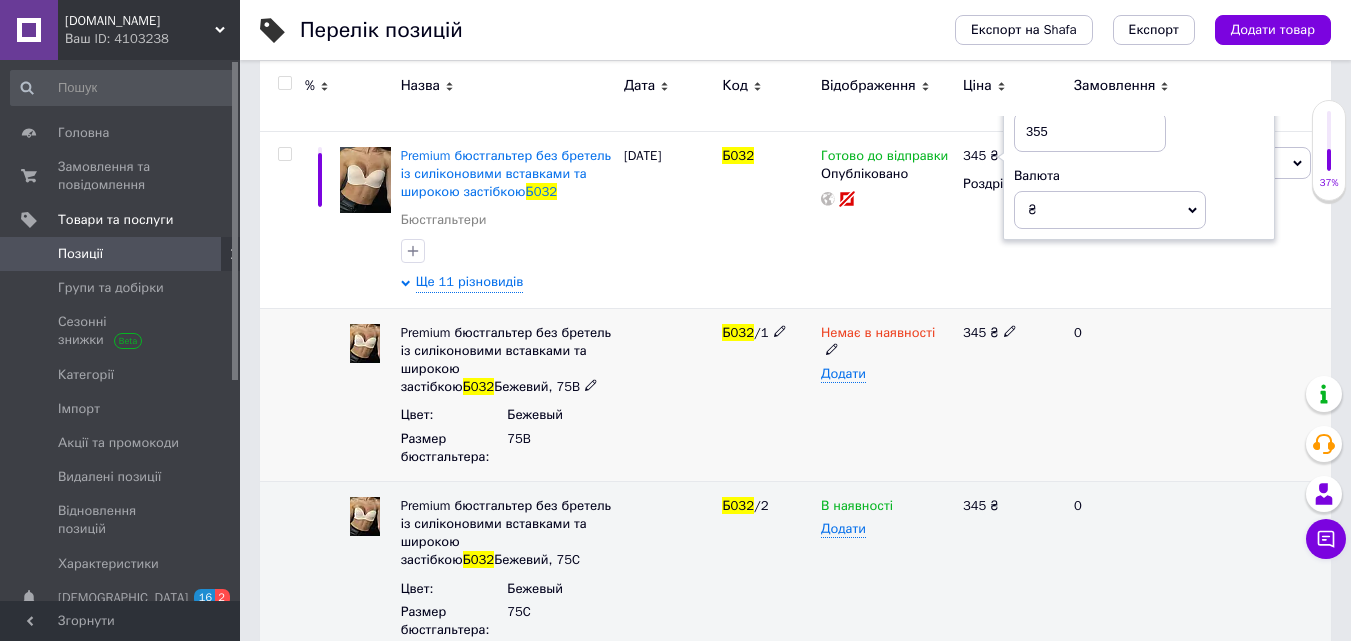 click on "0" at bounding box center (1124, 394) 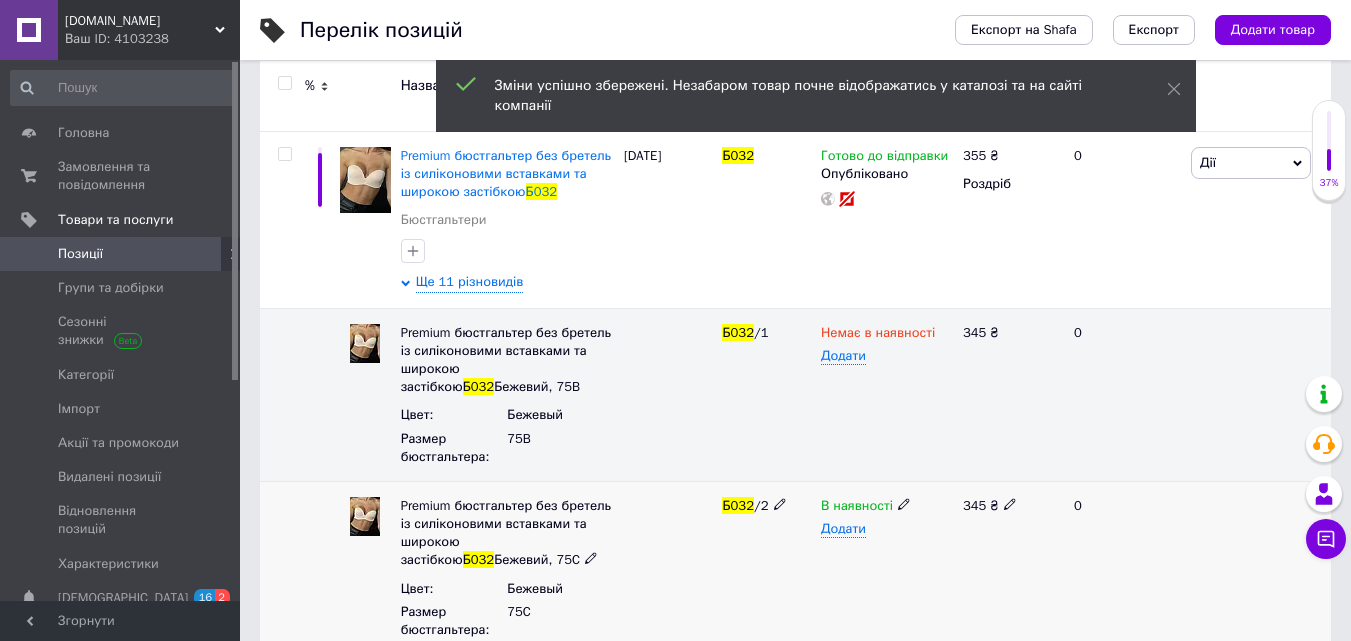 click 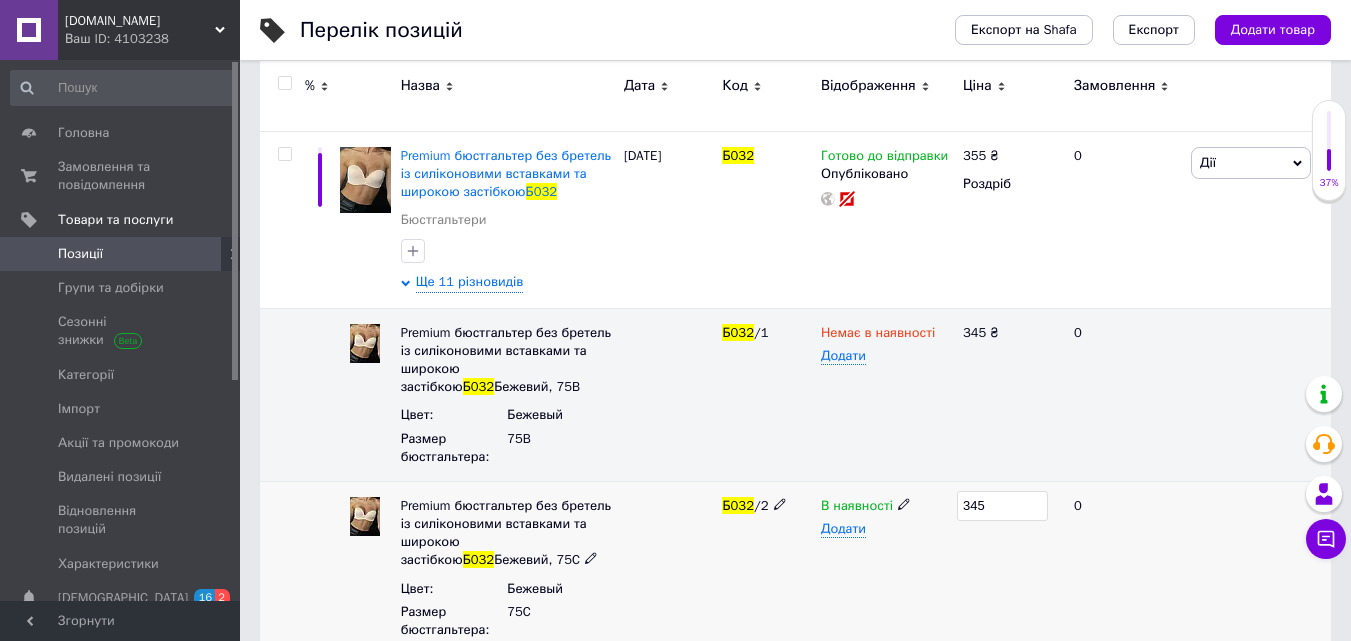 drag, startPoint x: 1001, startPoint y: 506, endPoint x: 972, endPoint y: 503, distance: 29.15476 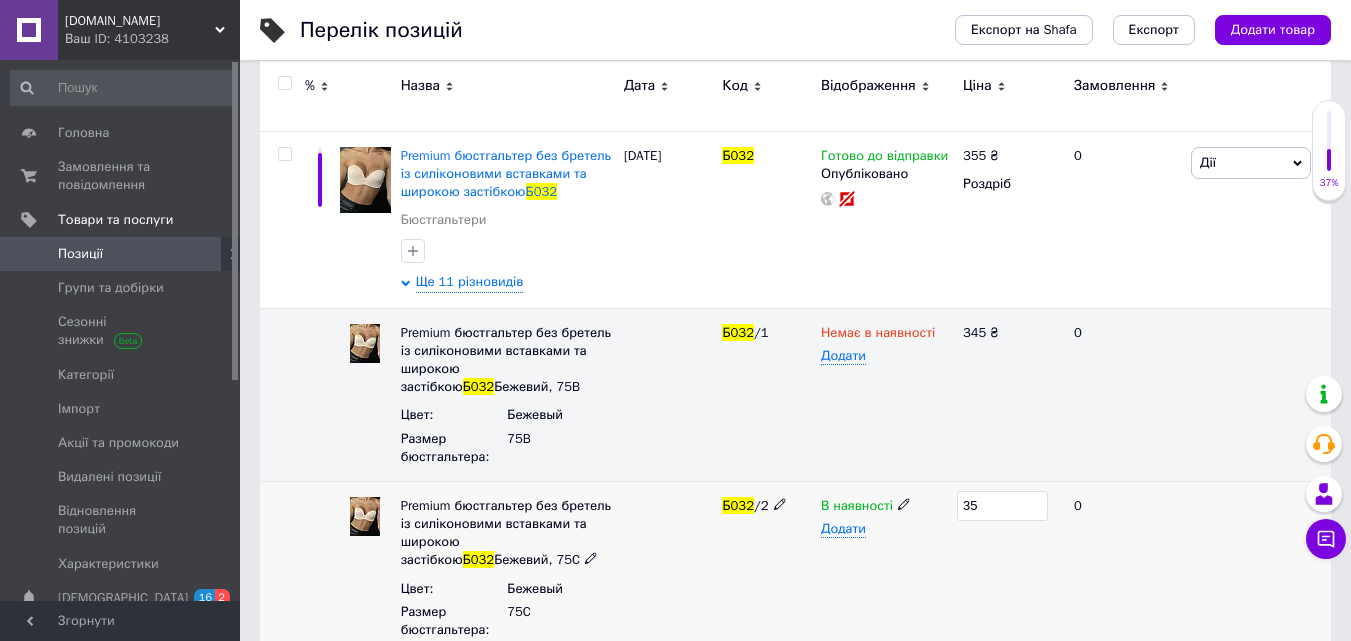 type on "355" 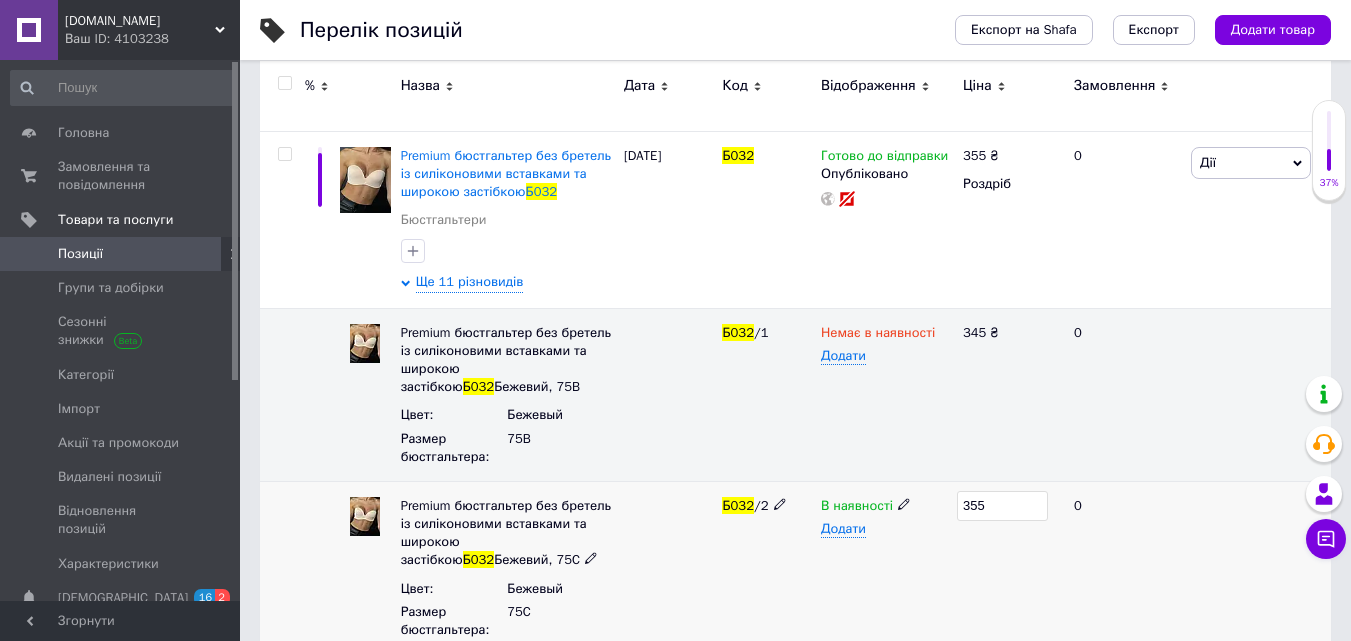 click on "В наявності Додати" at bounding box center [887, 567] 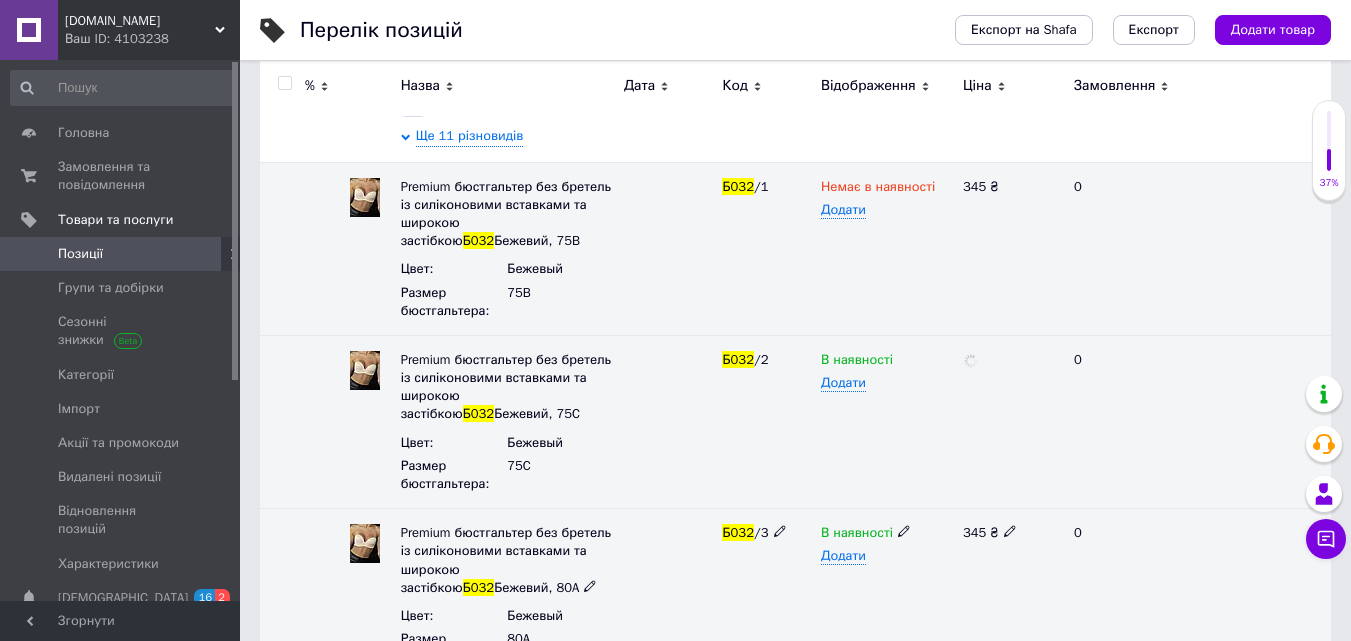 scroll, scrollTop: 600, scrollLeft: 0, axis: vertical 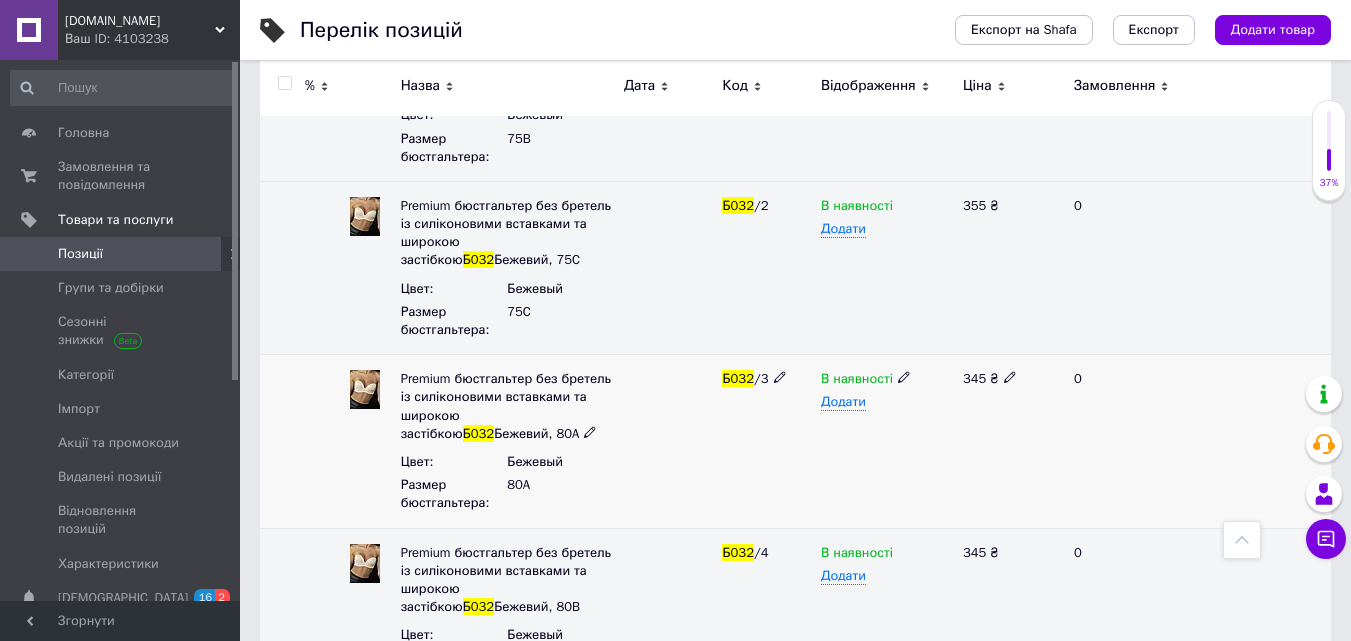 click 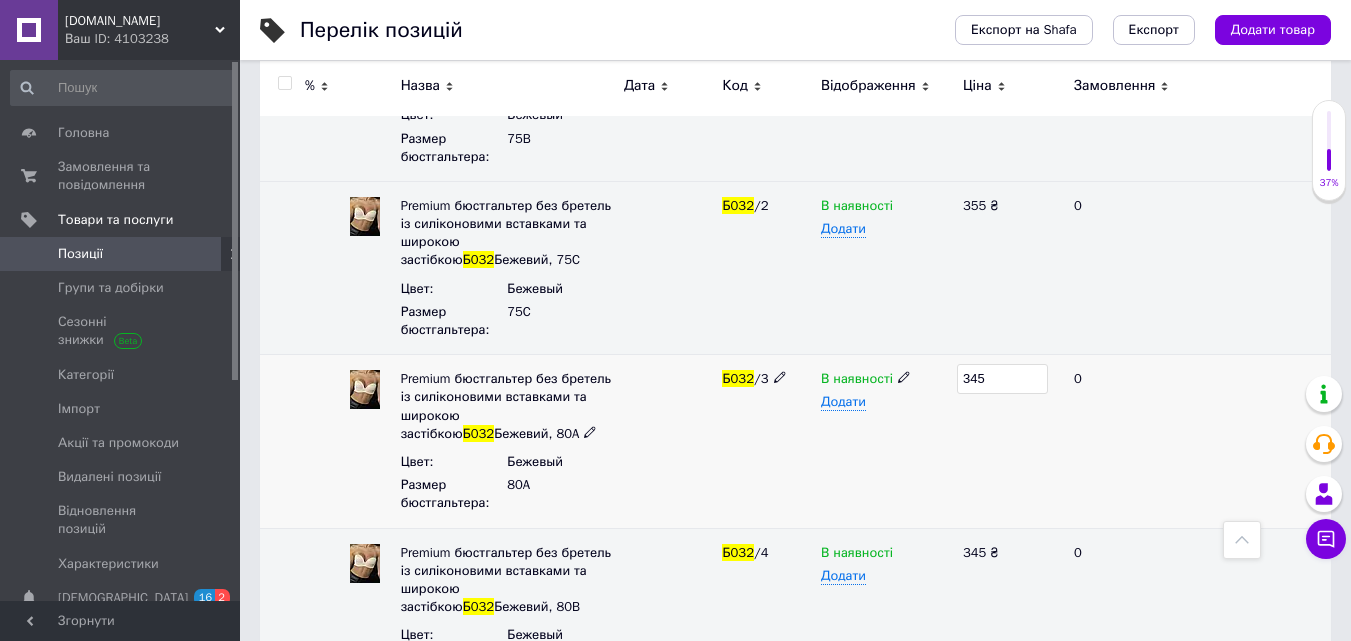 drag, startPoint x: 999, startPoint y: 379, endPoint x: 970, endPoint y: 382, distance: 29.15476 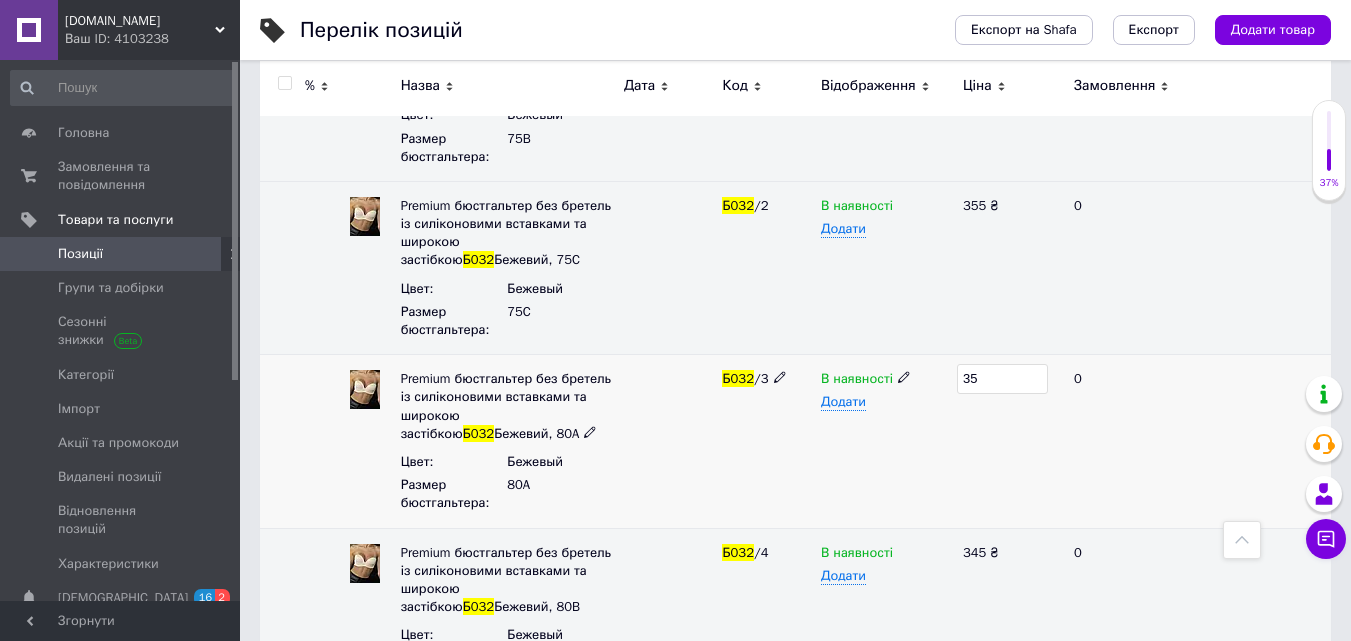 type on "355" 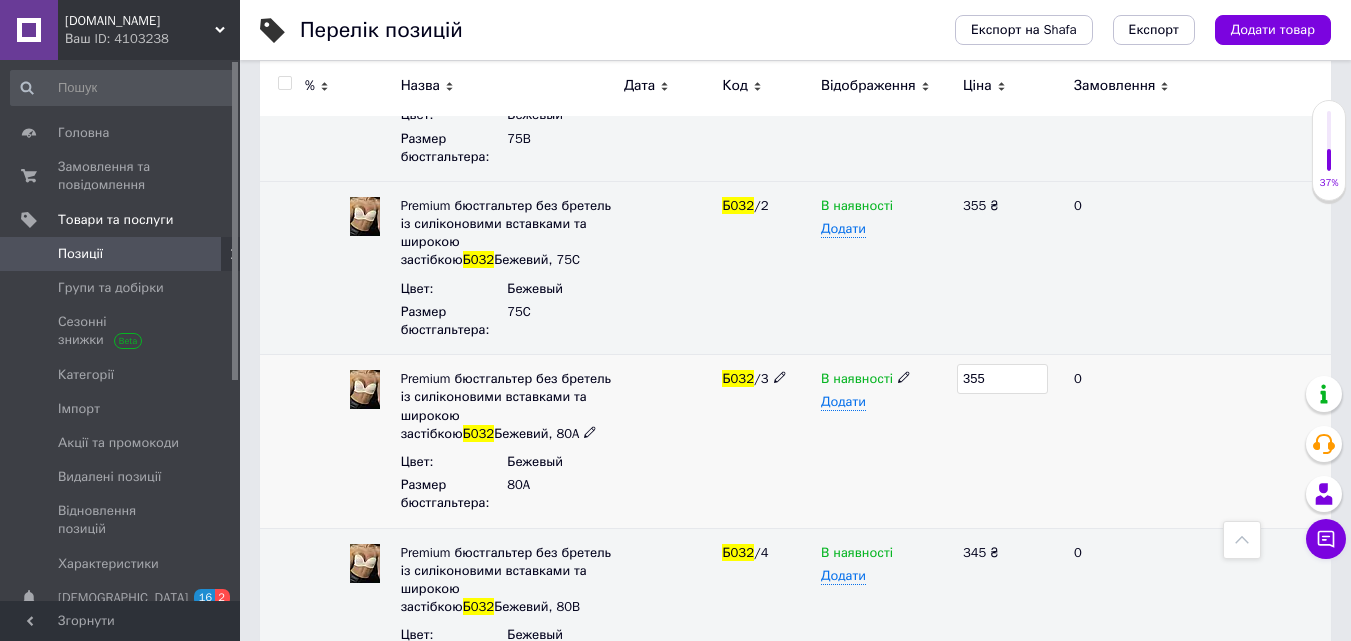 click on "В наявності Додати" at bounding box center (887, 441) 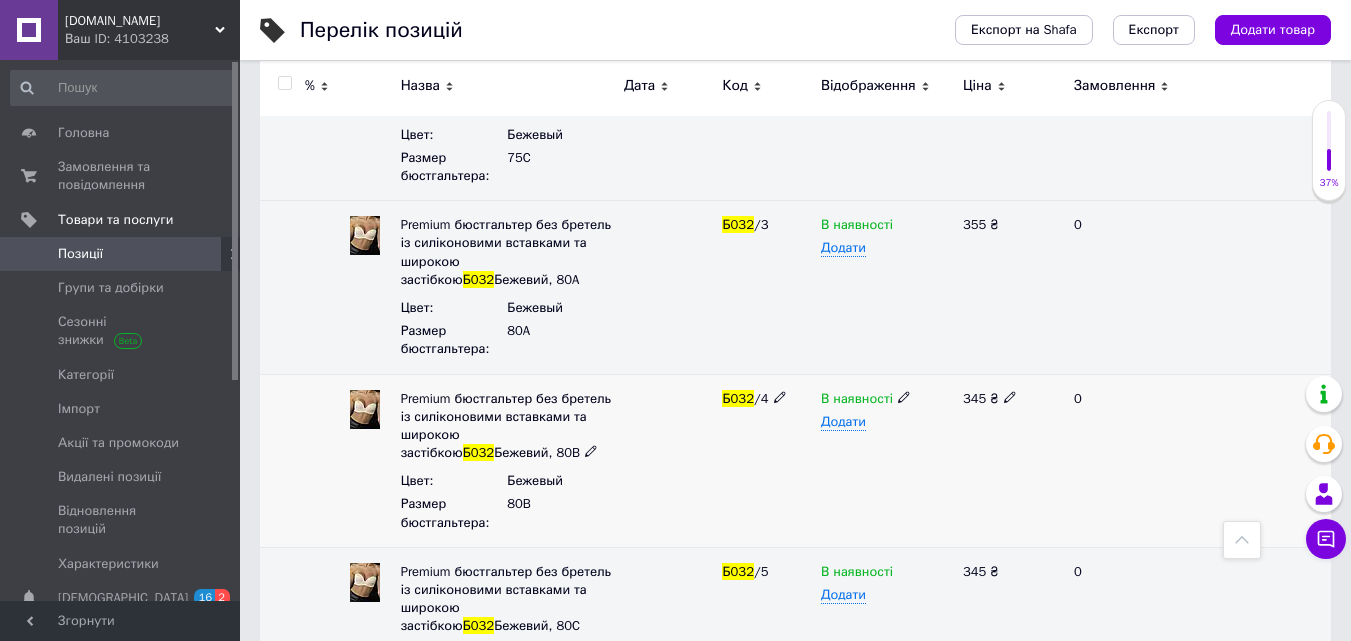 scroll, scrollTop: 800, scrollLeft: 0, axis: vertical 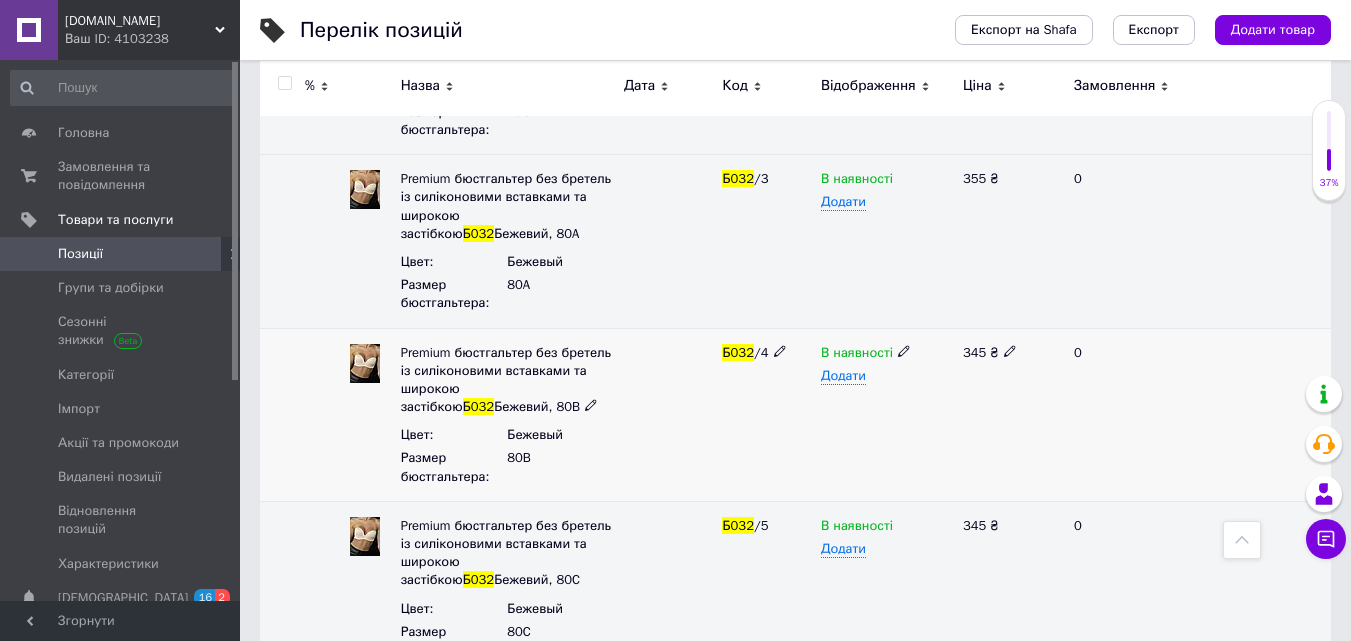 click 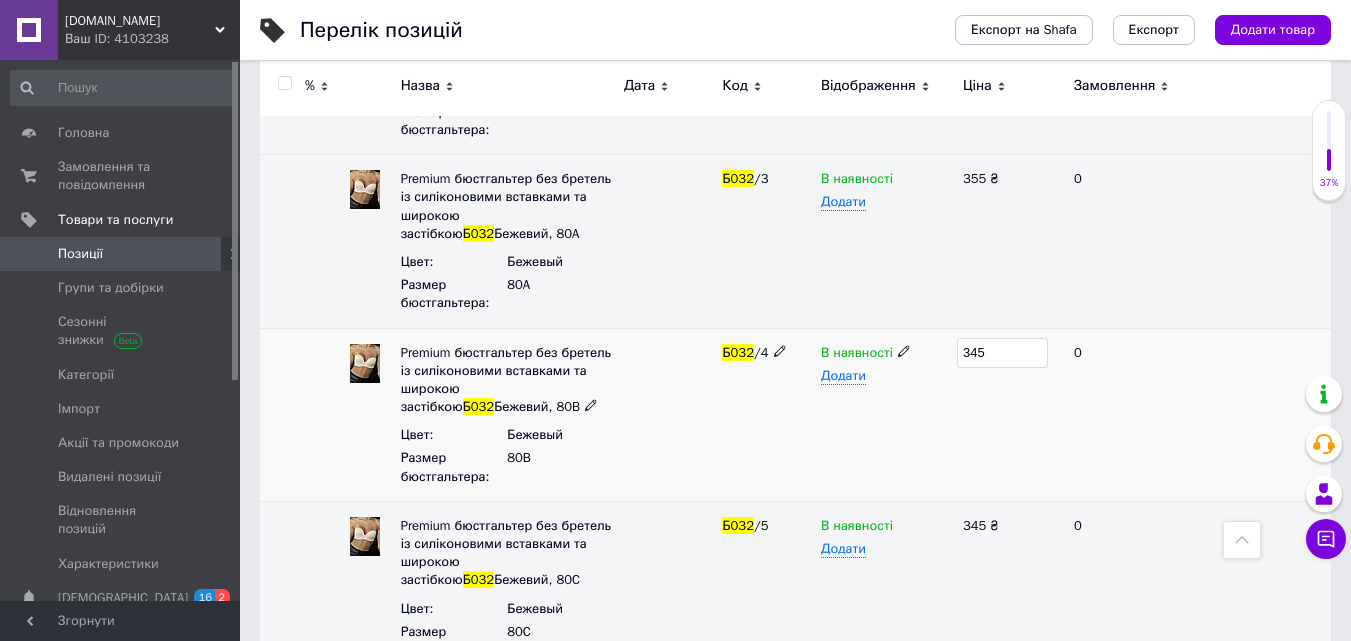 drag, startPoint x: 1001, startPoint y: 354, endPoint x: 973, endPoint y: 357, distance: 28.160255 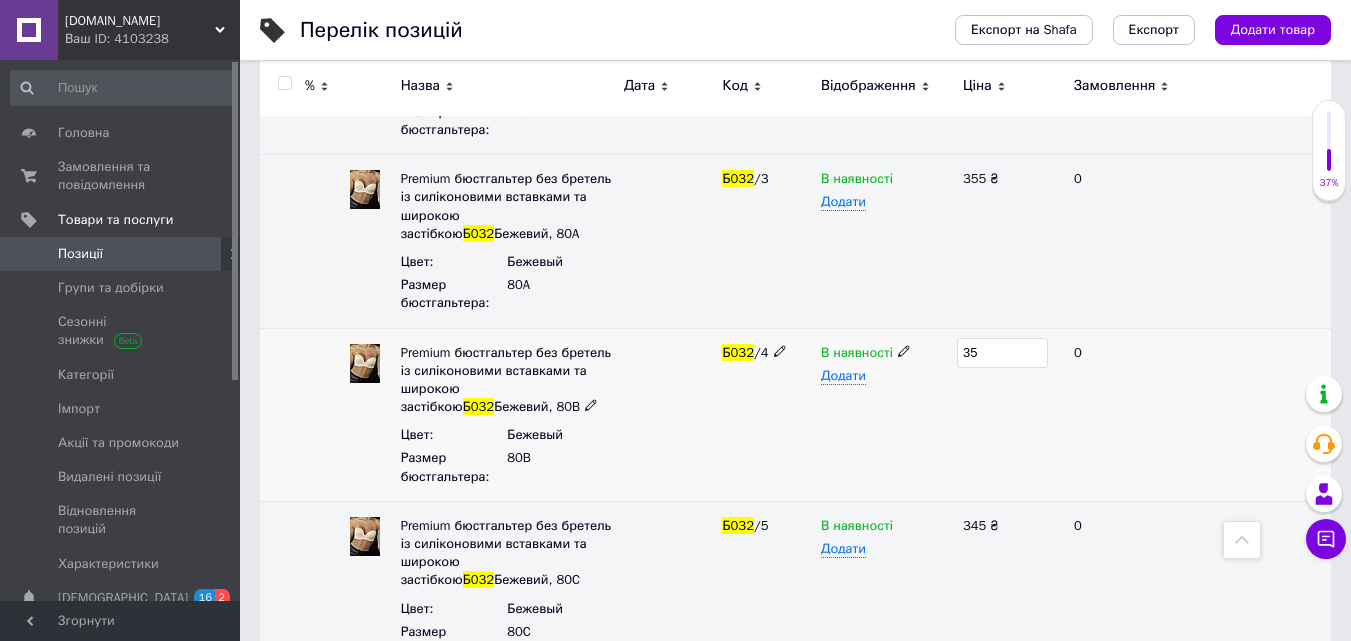 type on "355" 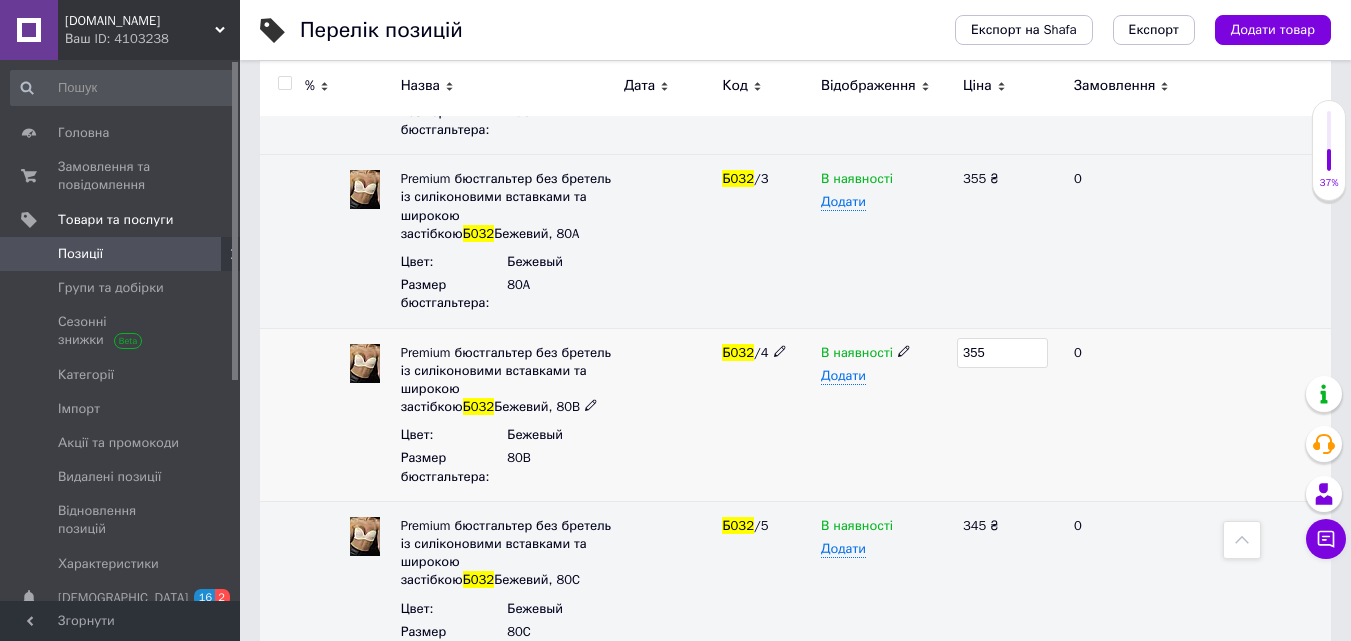 click on "355" at bounding box center [1010, 414] 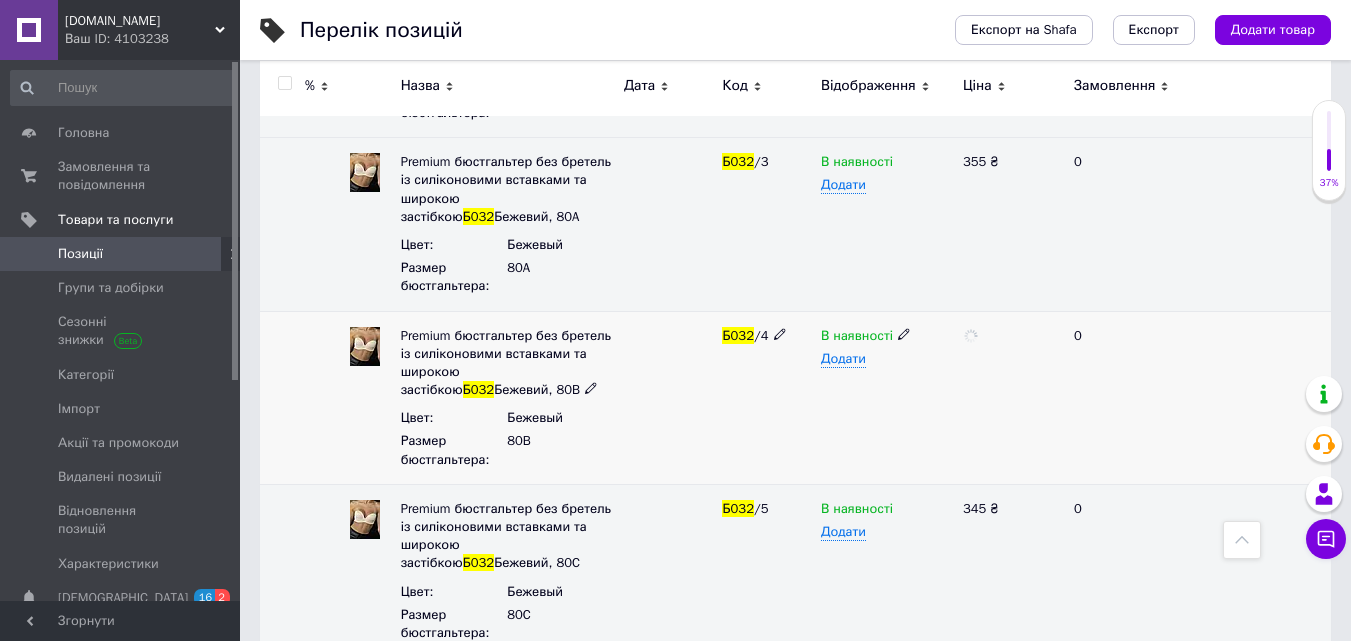 scroll, scrollTop: 1100, scrollLeft: 0, axis: vertical 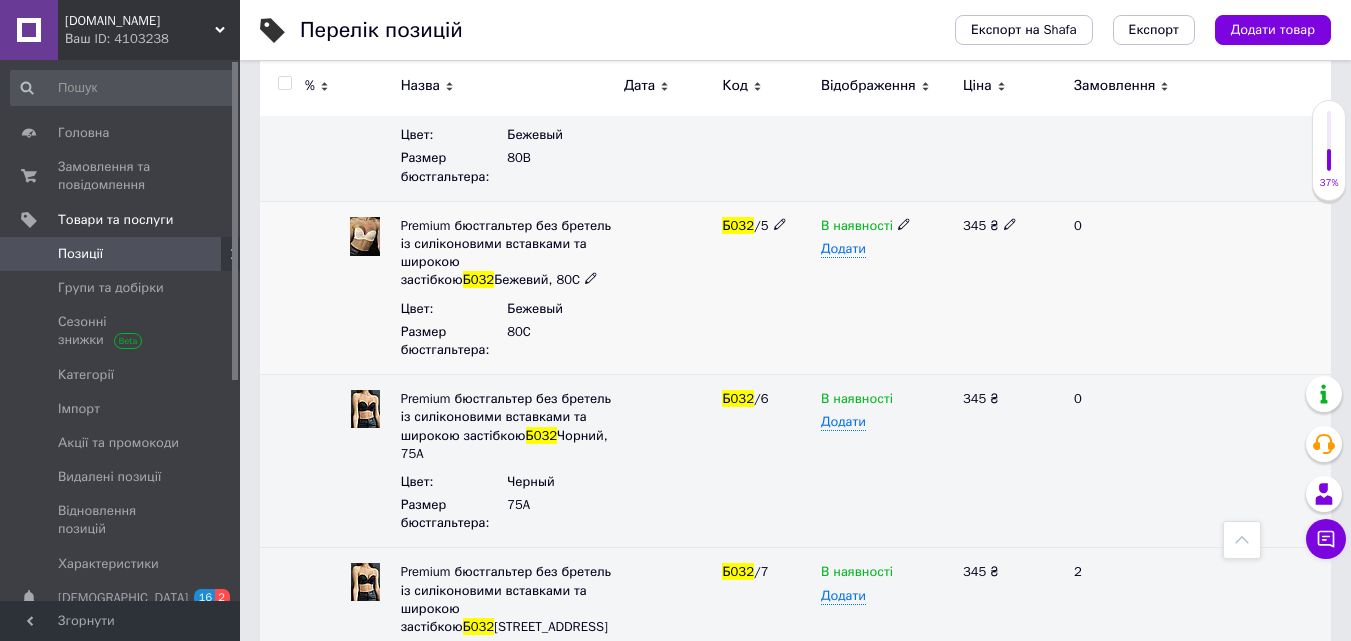 click 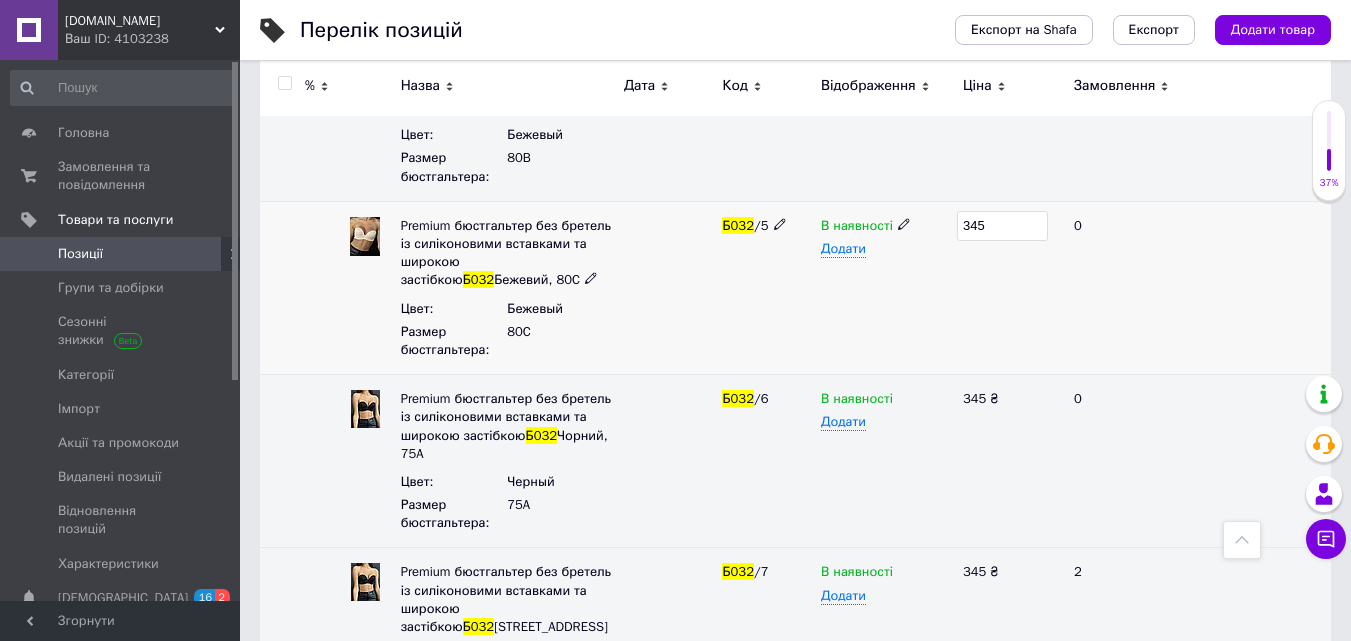 click on "345" at bounding box center [1002, 226] 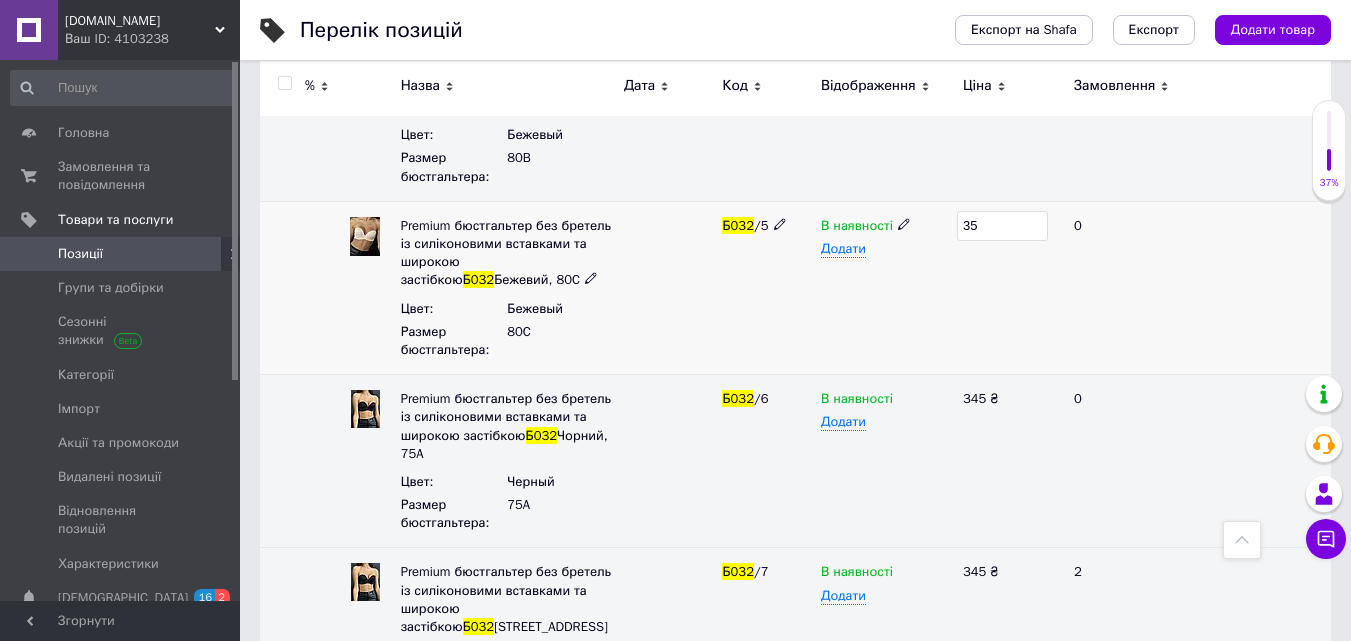 type on "355" 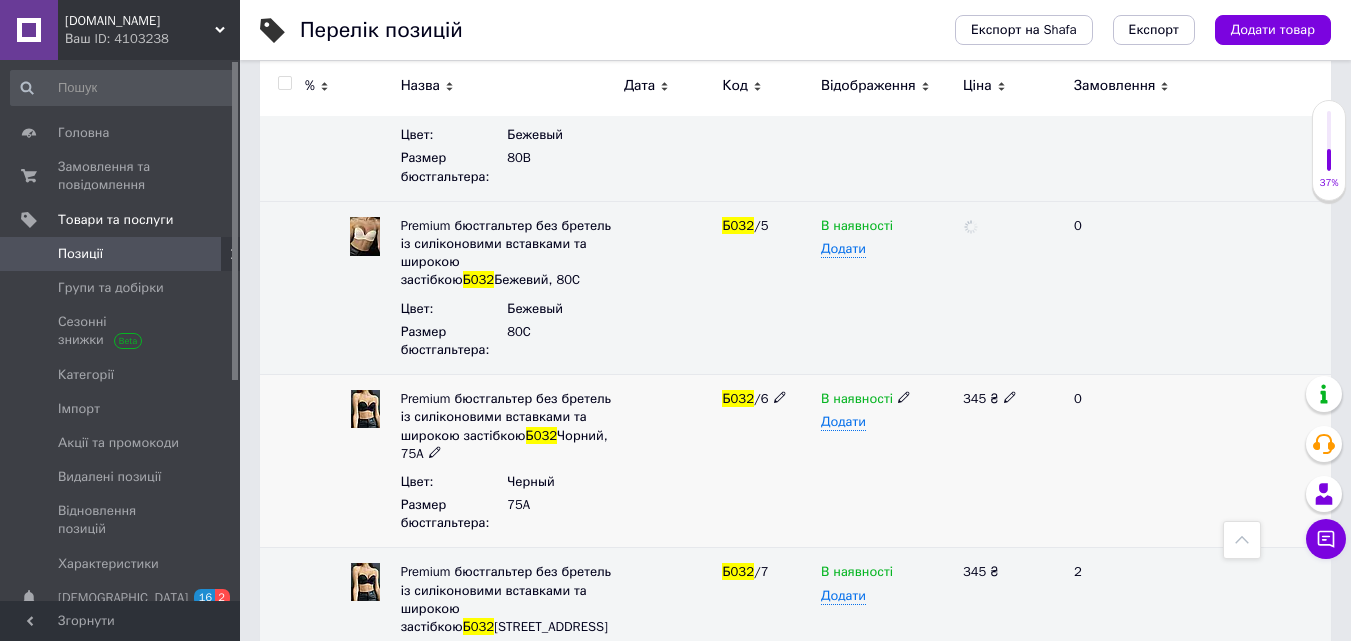 click 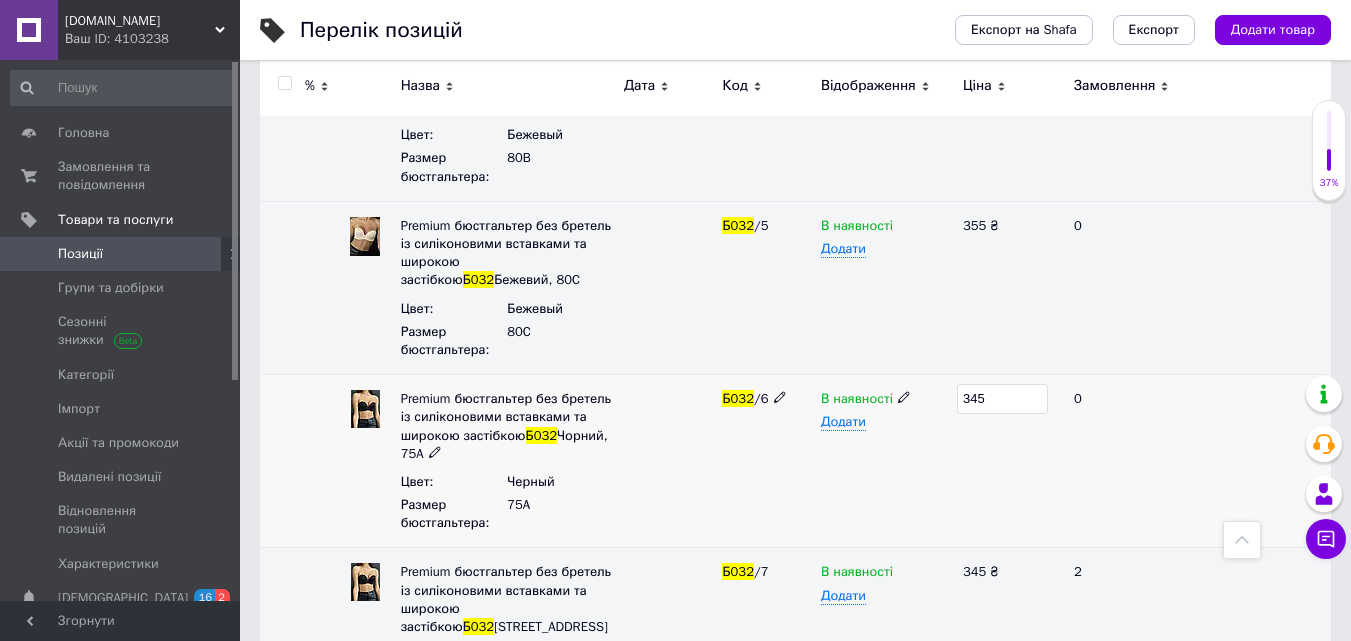 drag, startPoint x: 1004, startPoint y: 396, endPoint x: 973, endPoint y: 397, distance: 31.016125 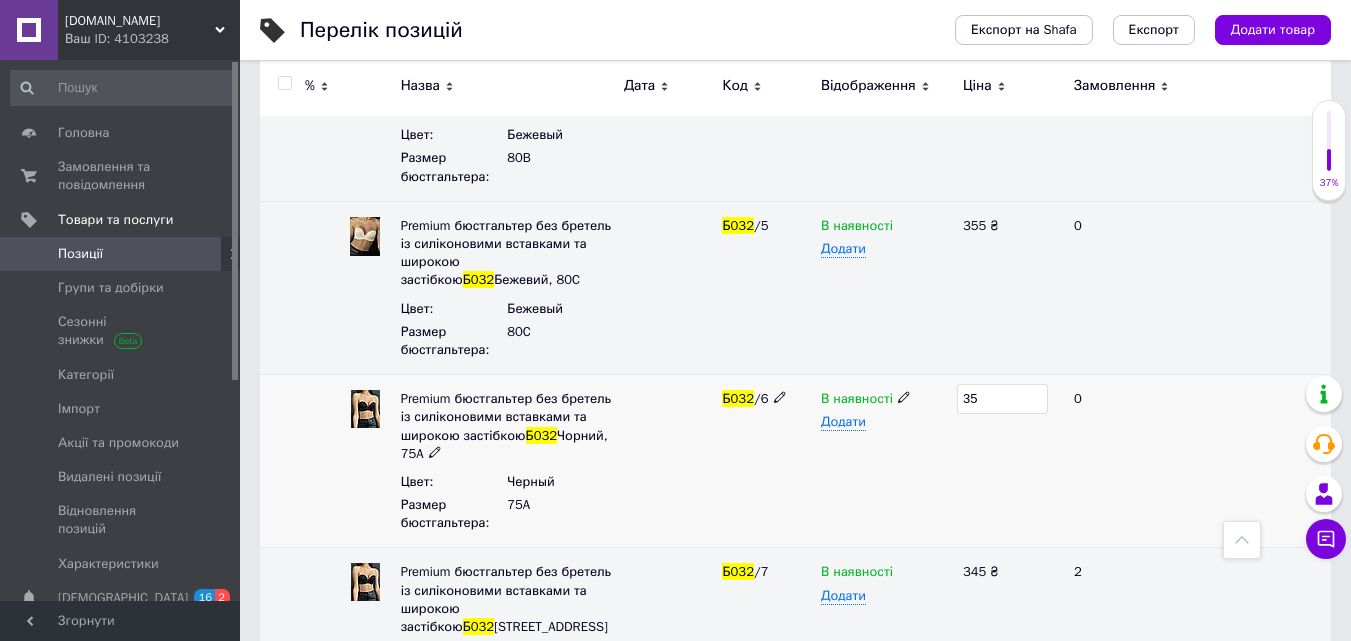 type on "355" 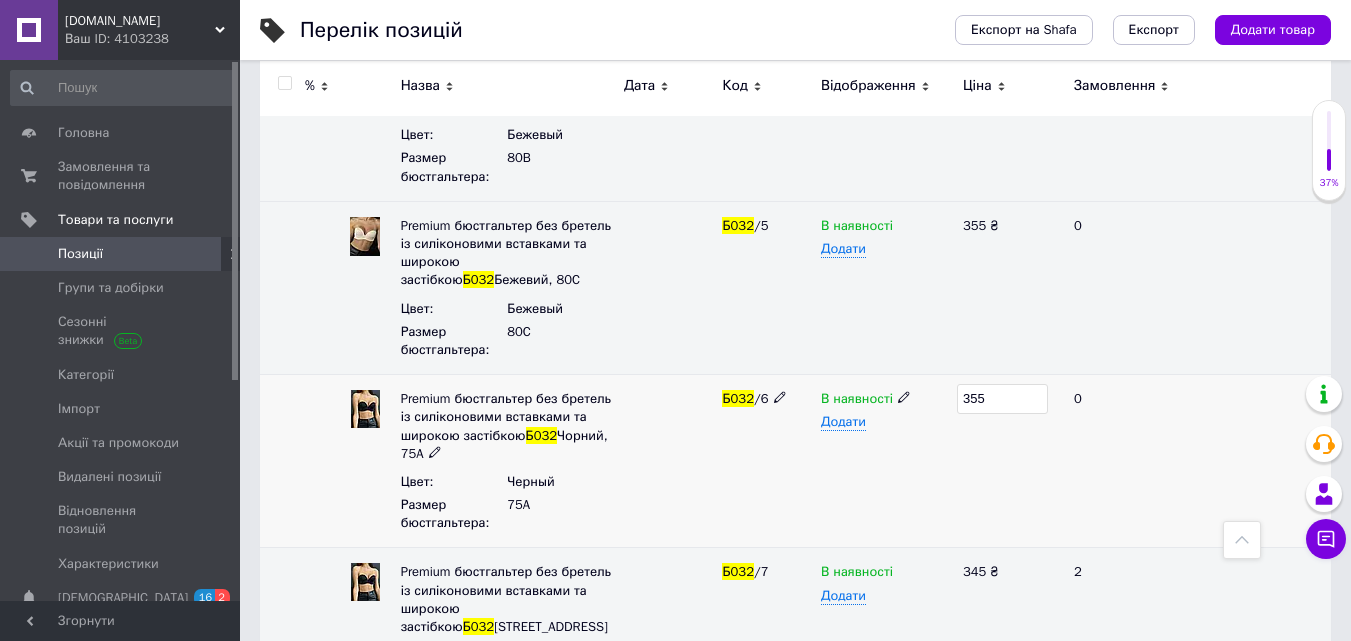 click on "В наявності Додати" at bounding box center (887, 461) 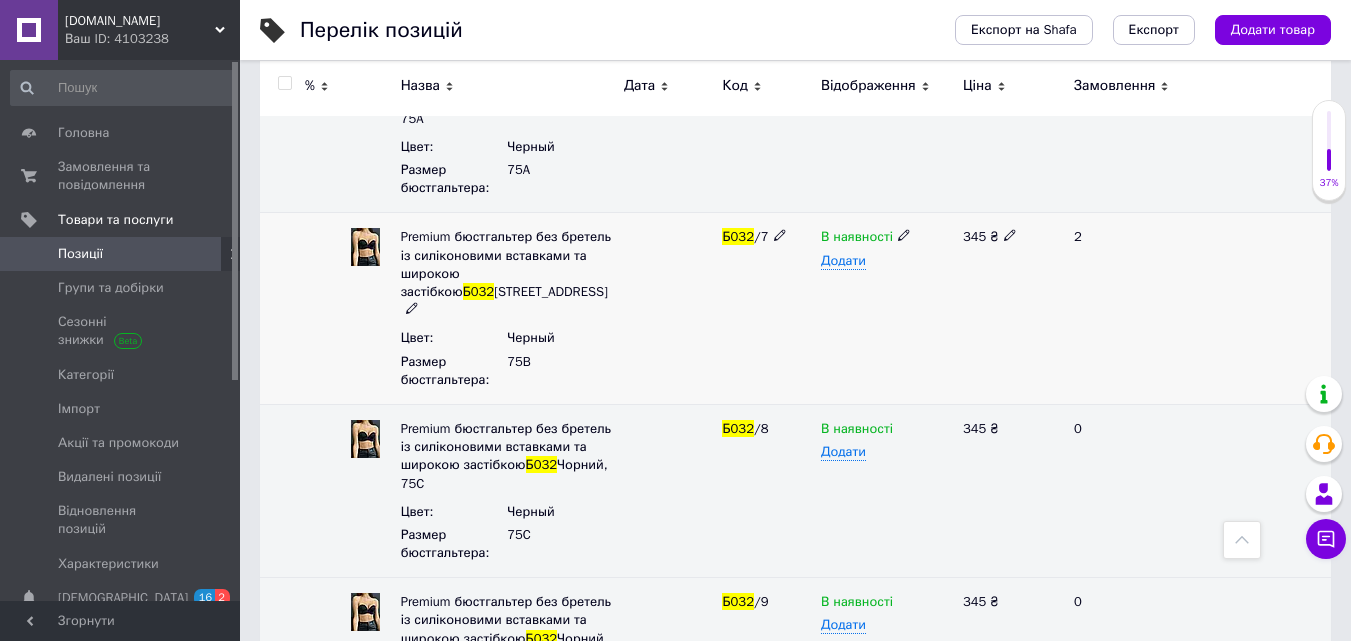 scroll, scrollTop: 1400, scrollLeft: 0, axis: vertical 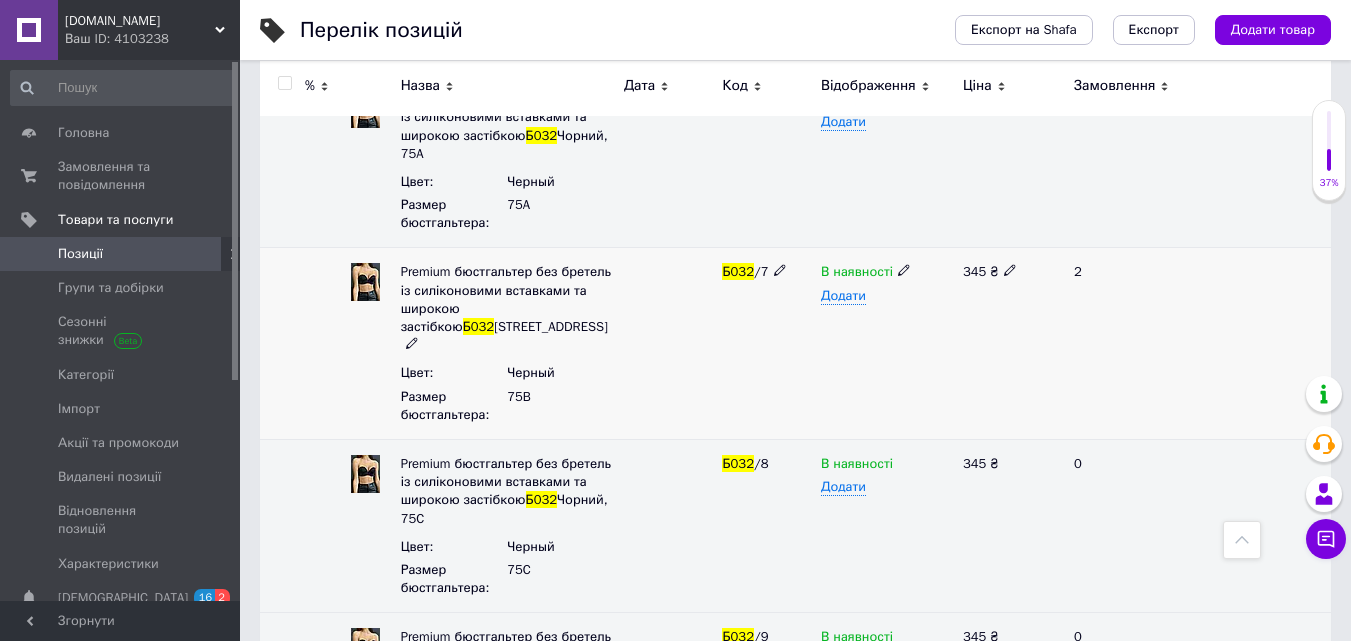 click 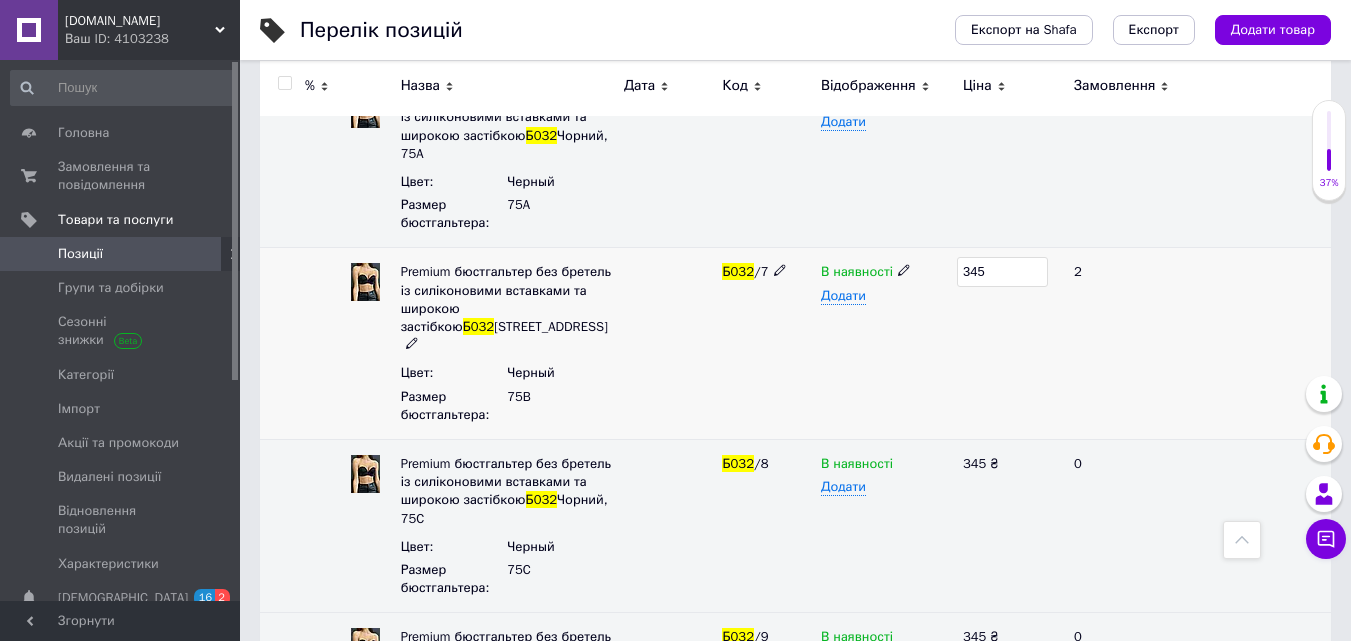 drag, startPoint x: 1000, startPoint y: 276, endPoint x: 970, endPoint y: 269, distance: 30.805843 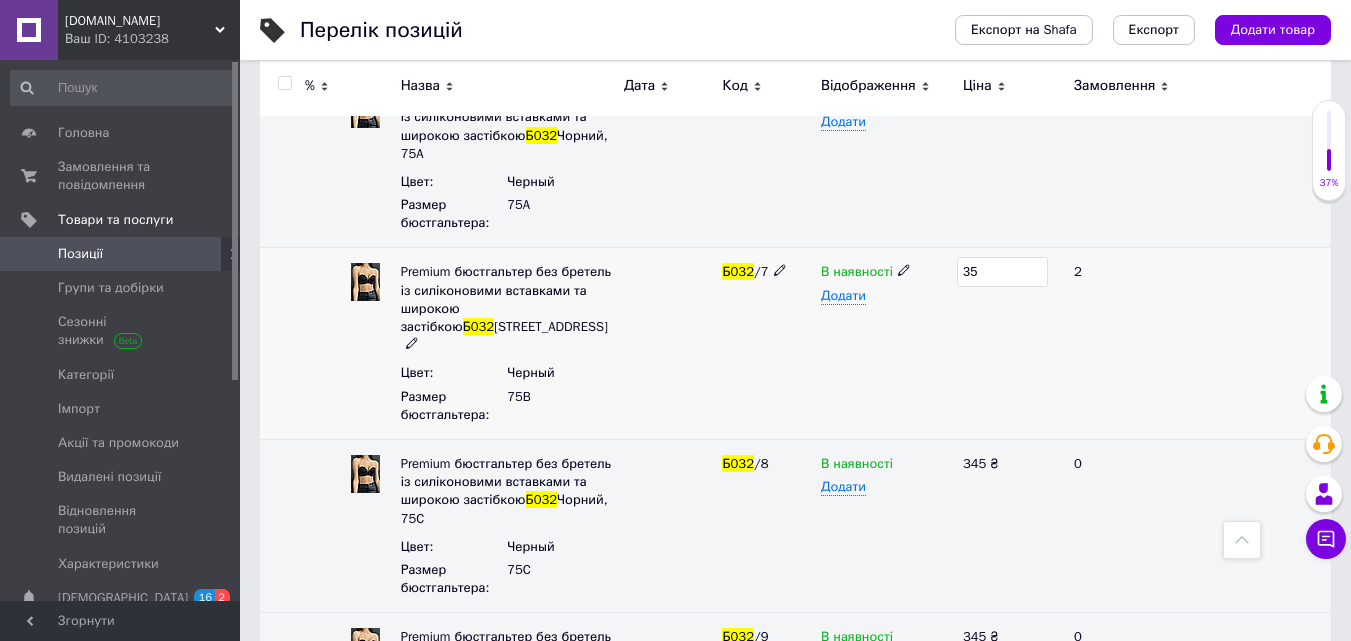 type on "355" 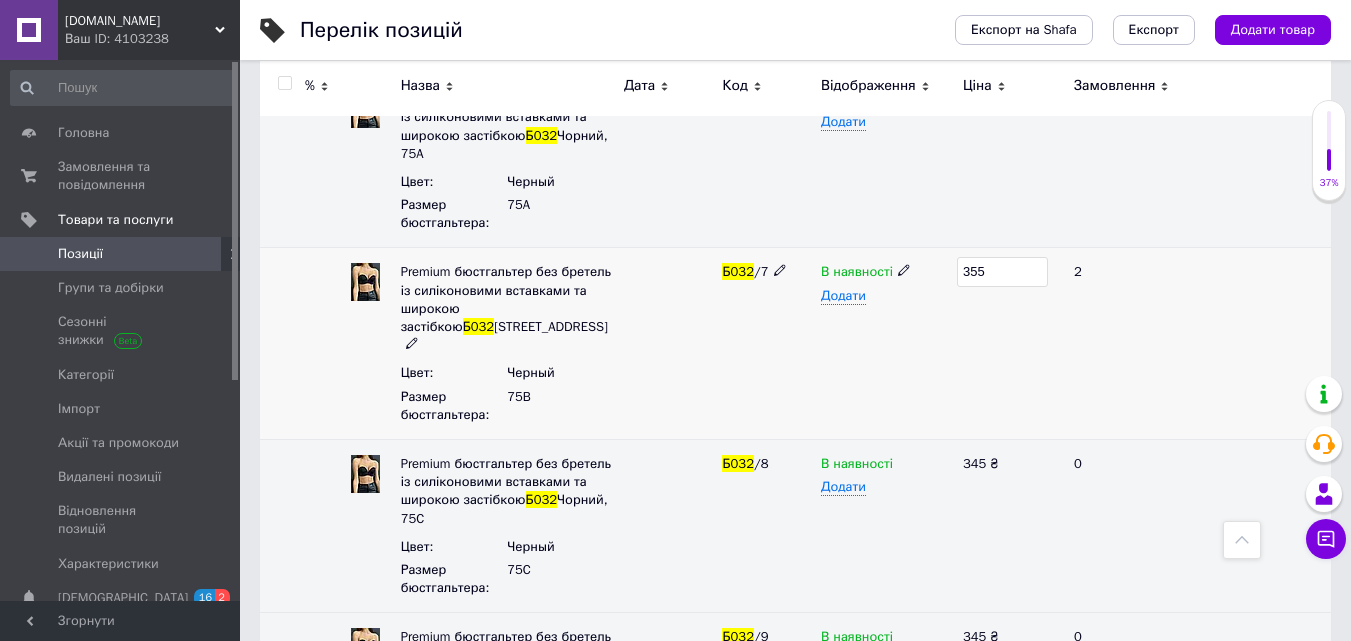 click on "В наявності Додати" at bounding box center (887, 344) 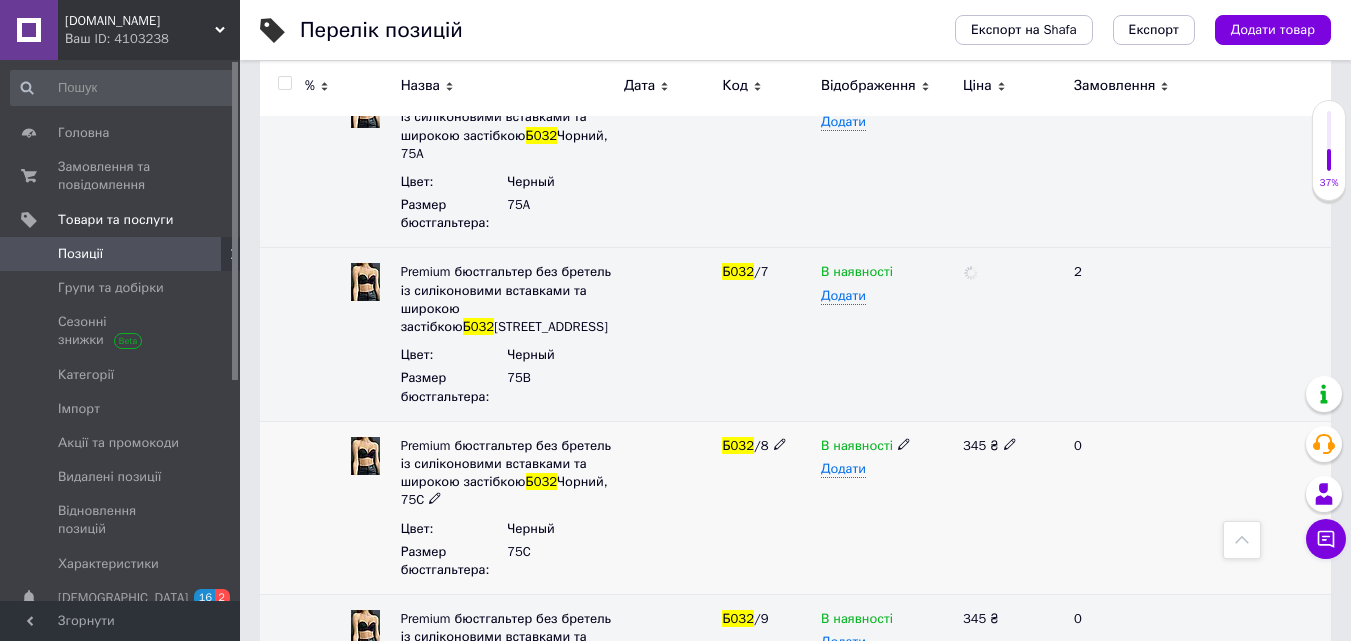 click 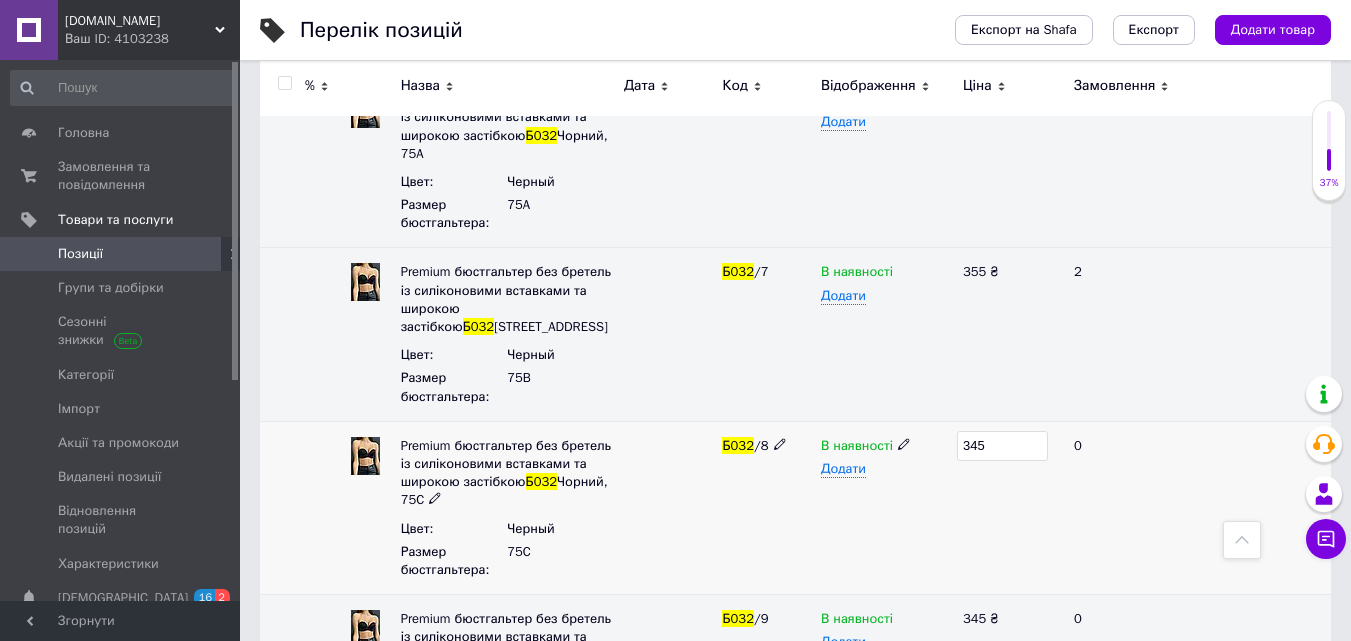drag, startPoint x: 994, startPoint y: 448, endPoint x: 972, endPoint y: 449, distance: 22.022715 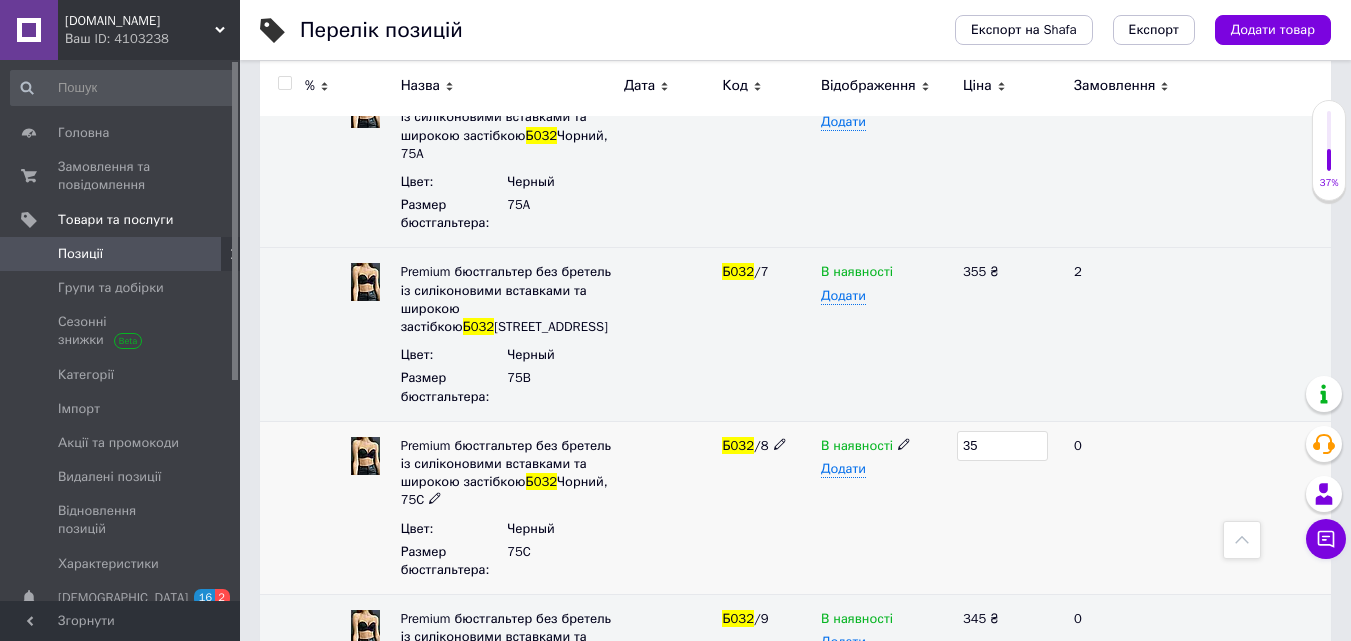 type on "355" 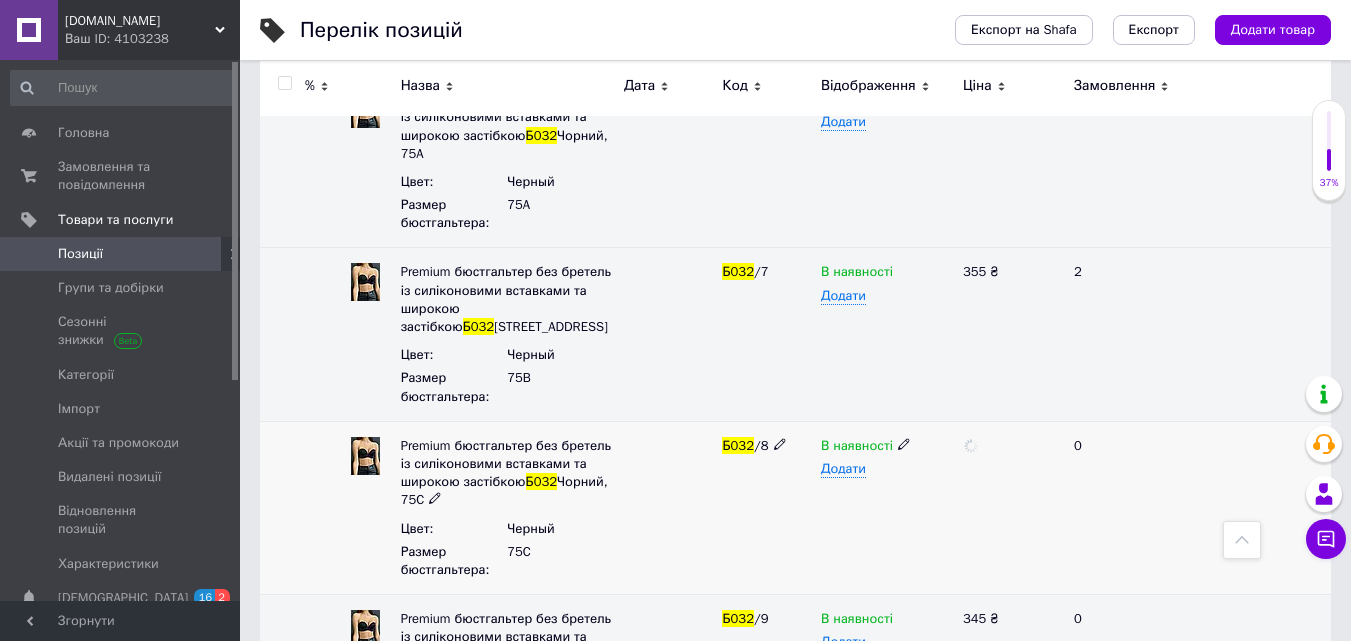 click on "В наявності Додати" at bounding box center (887, 507) 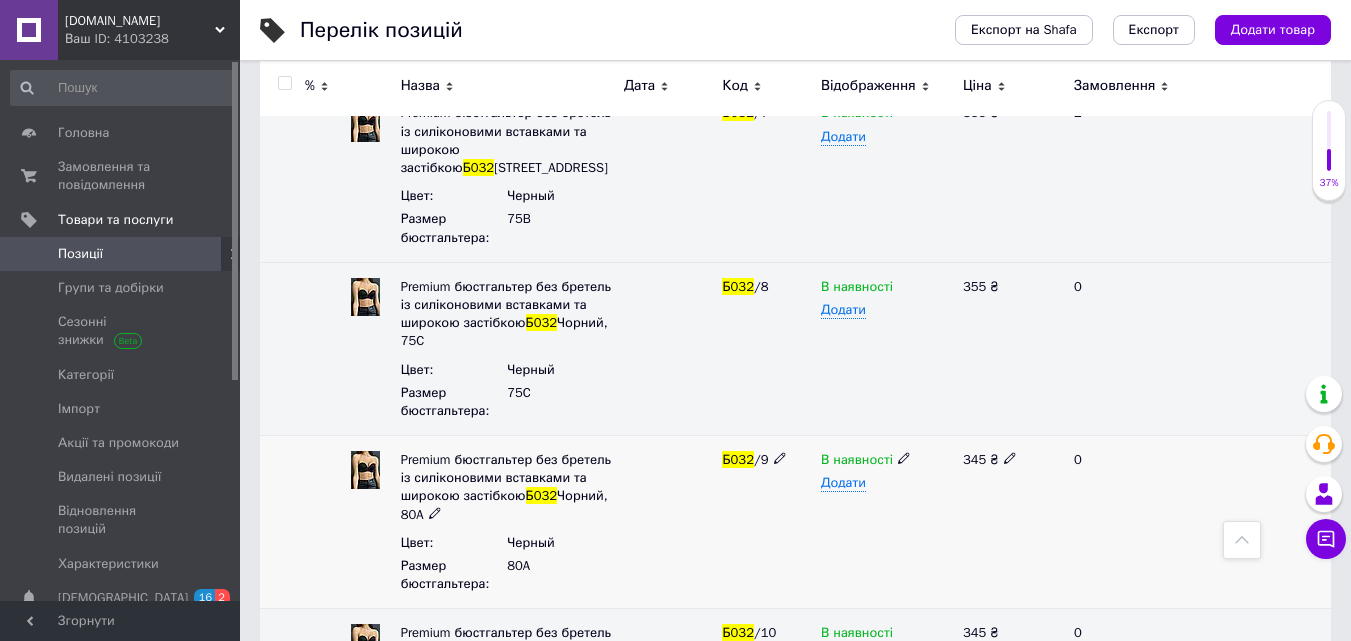 scroll, scrollTop: 1600, scrollLeft: 0, axis: vertical 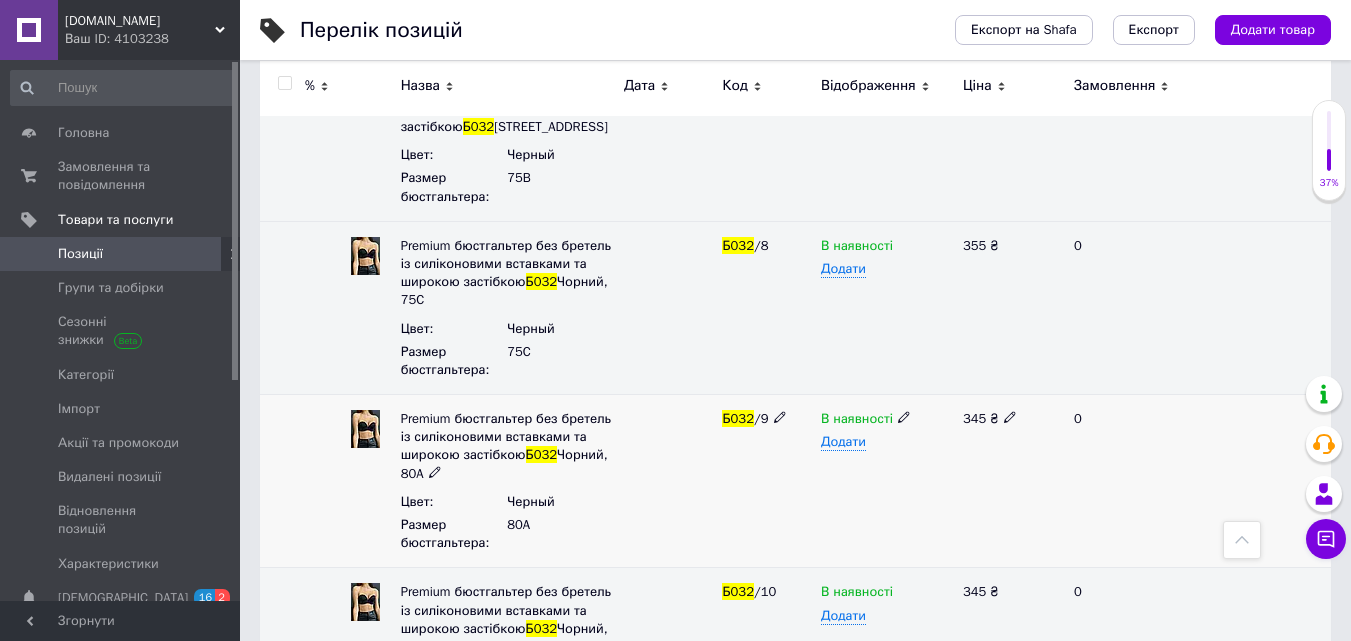 click 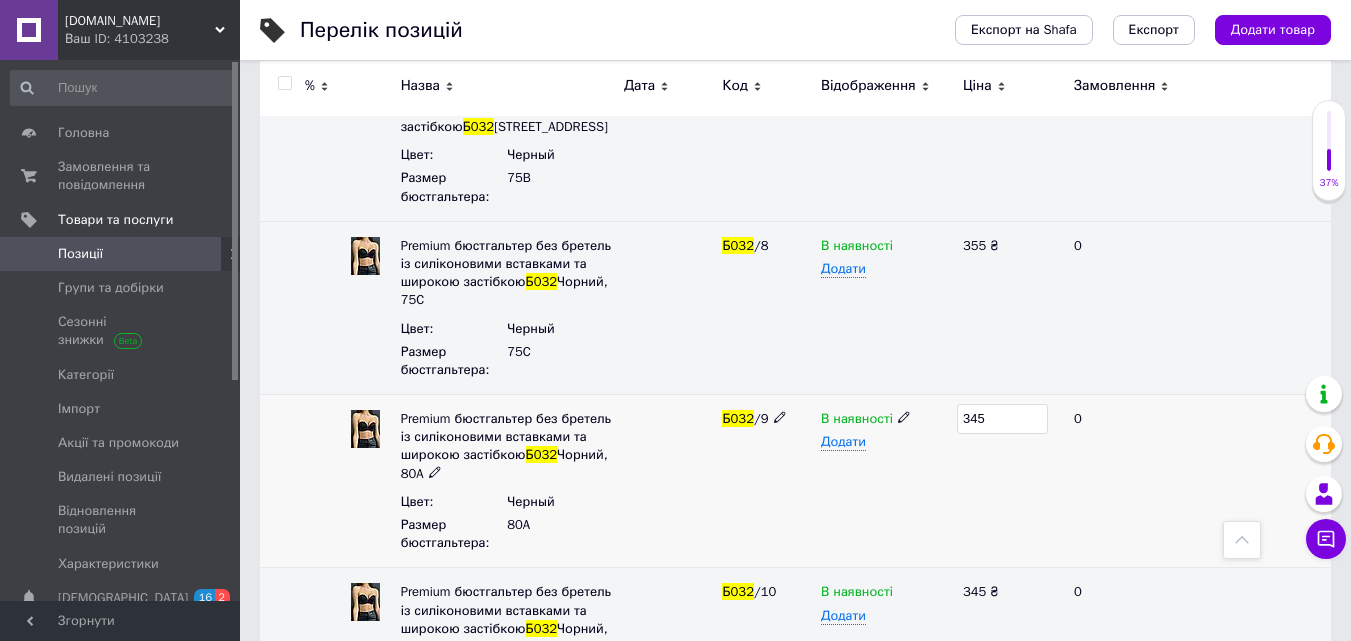 drag, startPoint x: 993, startPoint y: 427, endPoint x: 971, endPoint y: 426, distance: 22.022715 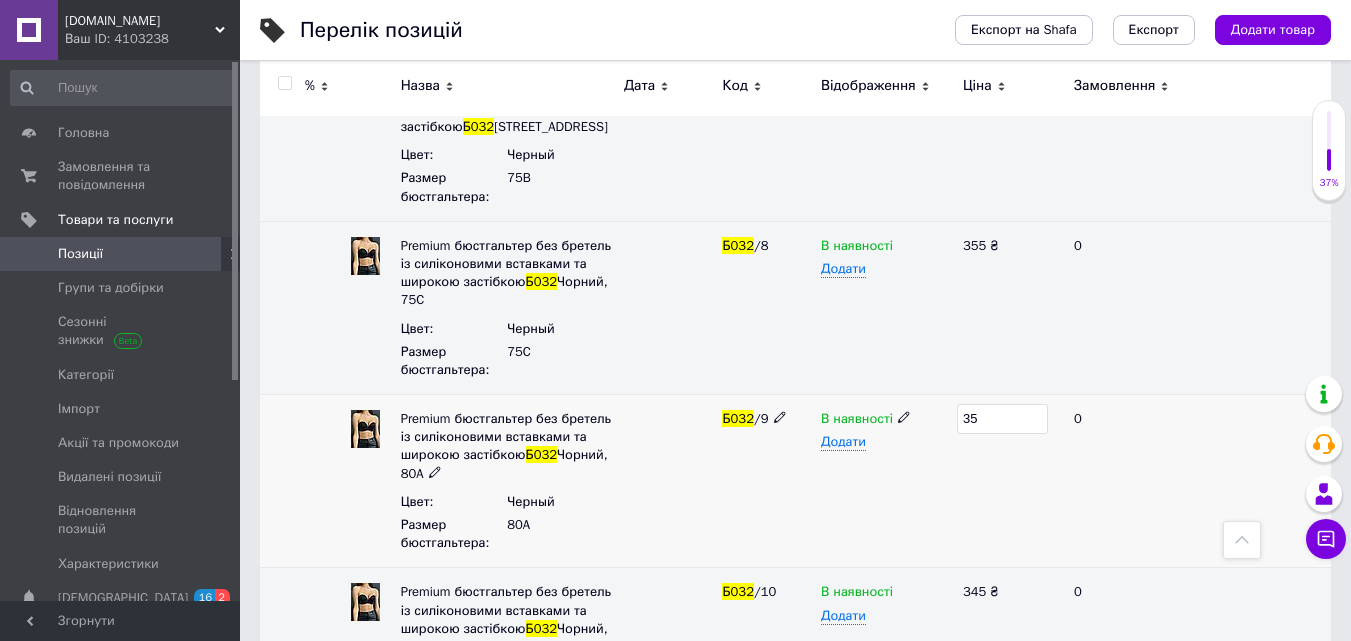 type on "355" 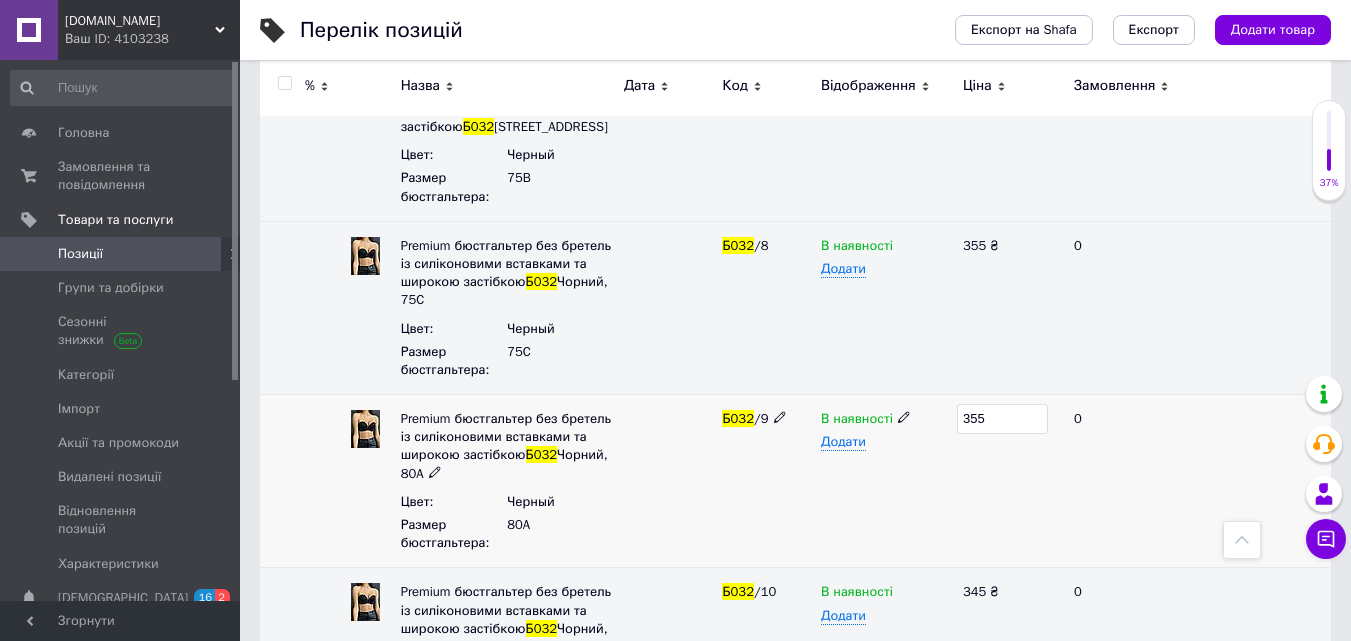 click on "В наявності Додати" at bounding box center [887, 481] 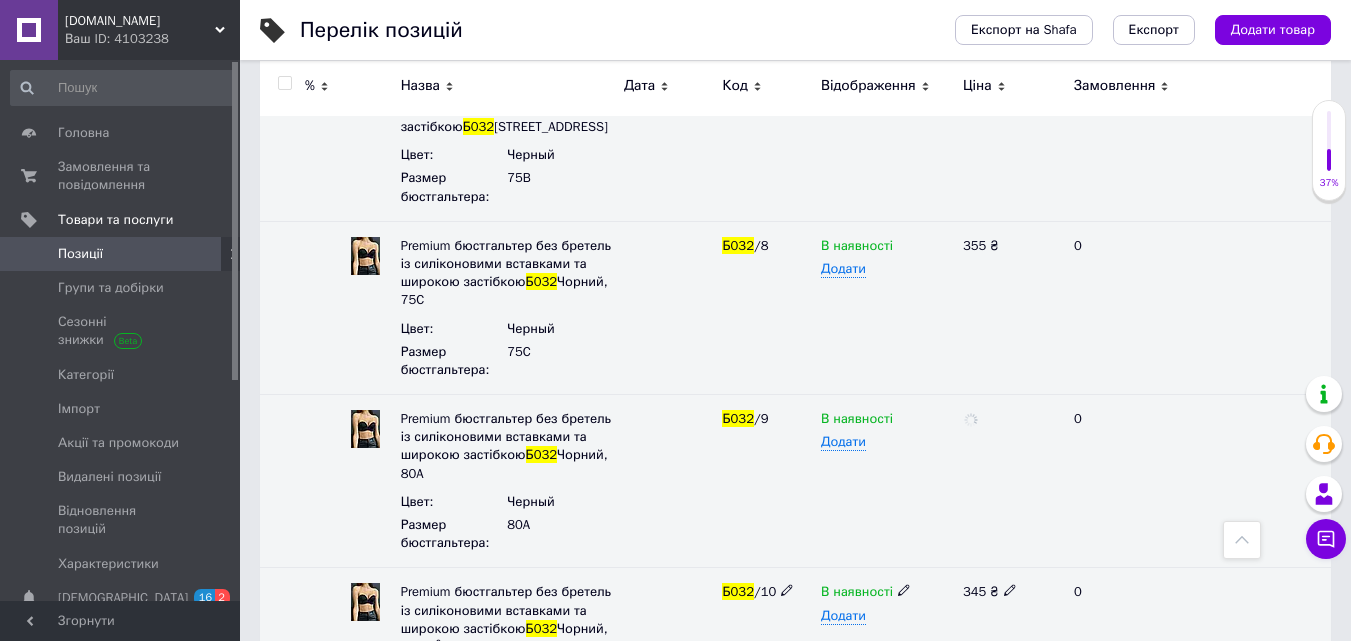scroll, scrollTop: 1893, scrollLeft: 0, axis: vertical 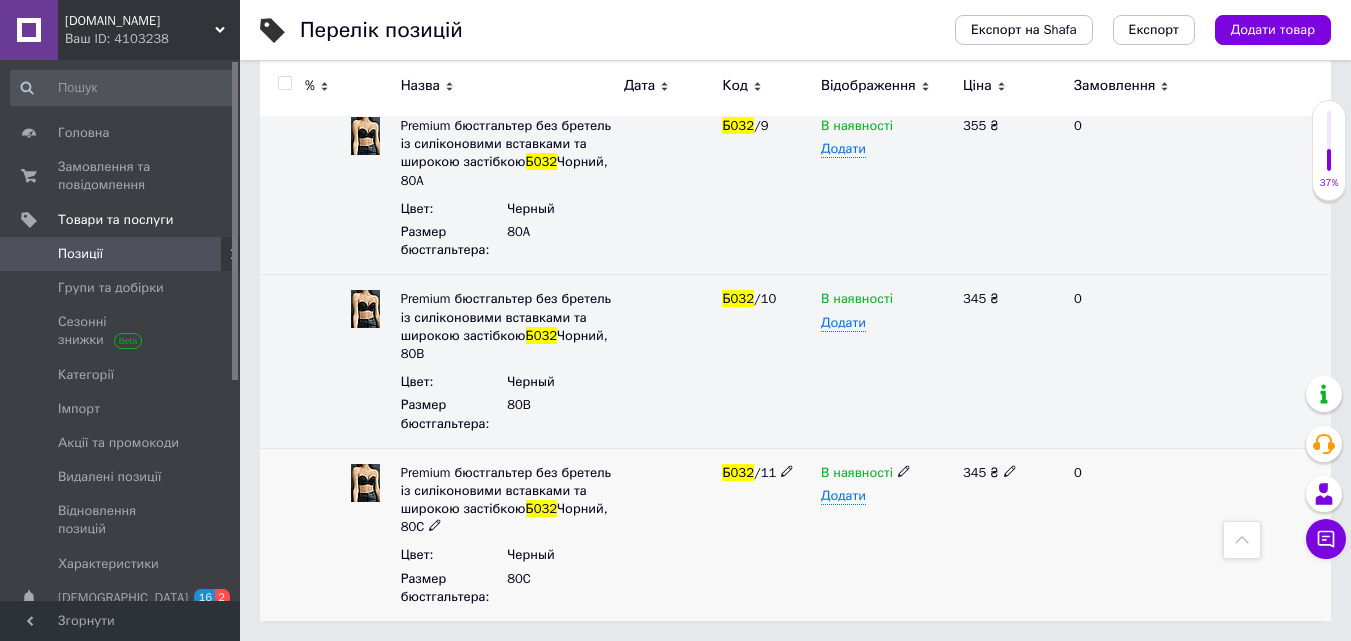 click on "345   ₴" at bounding box center (1010, 473) 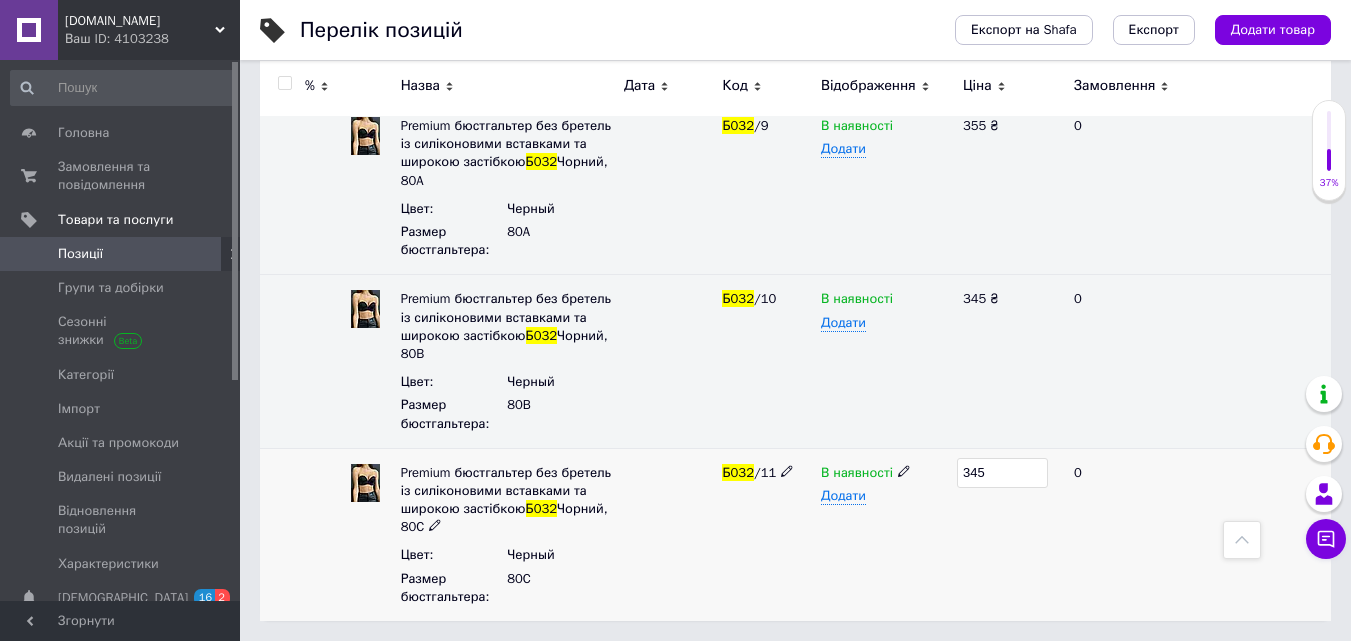 drag, startPoint x: 1005, startPoint y: 471, endPoint x: 980, endPoint y: 475, distance: 25.317978 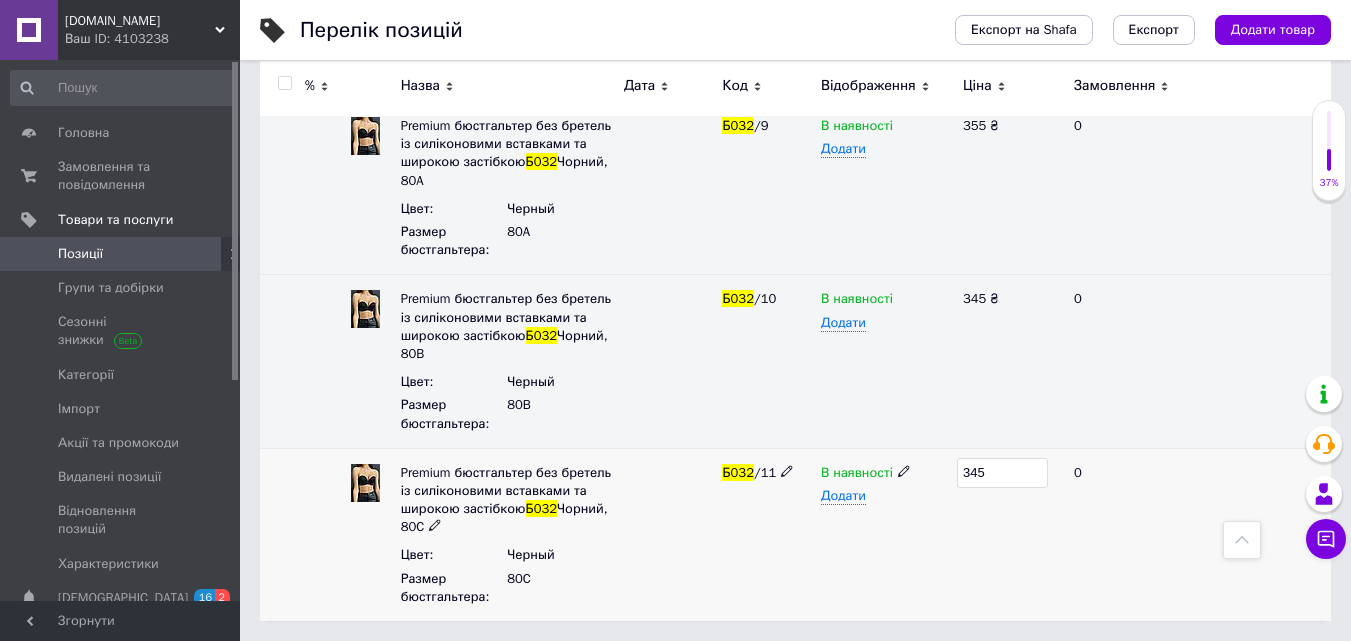 drag, startPoint x: 984, startPoint y: 473, endPoint x: 972, endPoint y: 477, distance: 12.649111 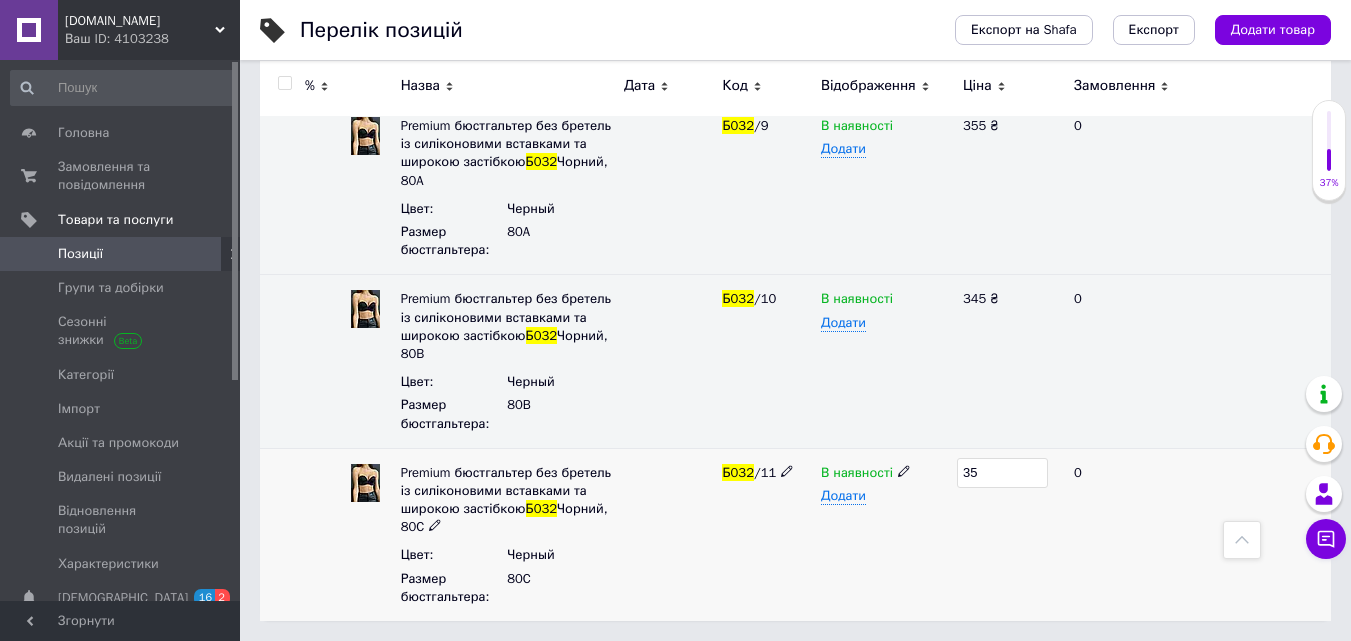 type on "355" 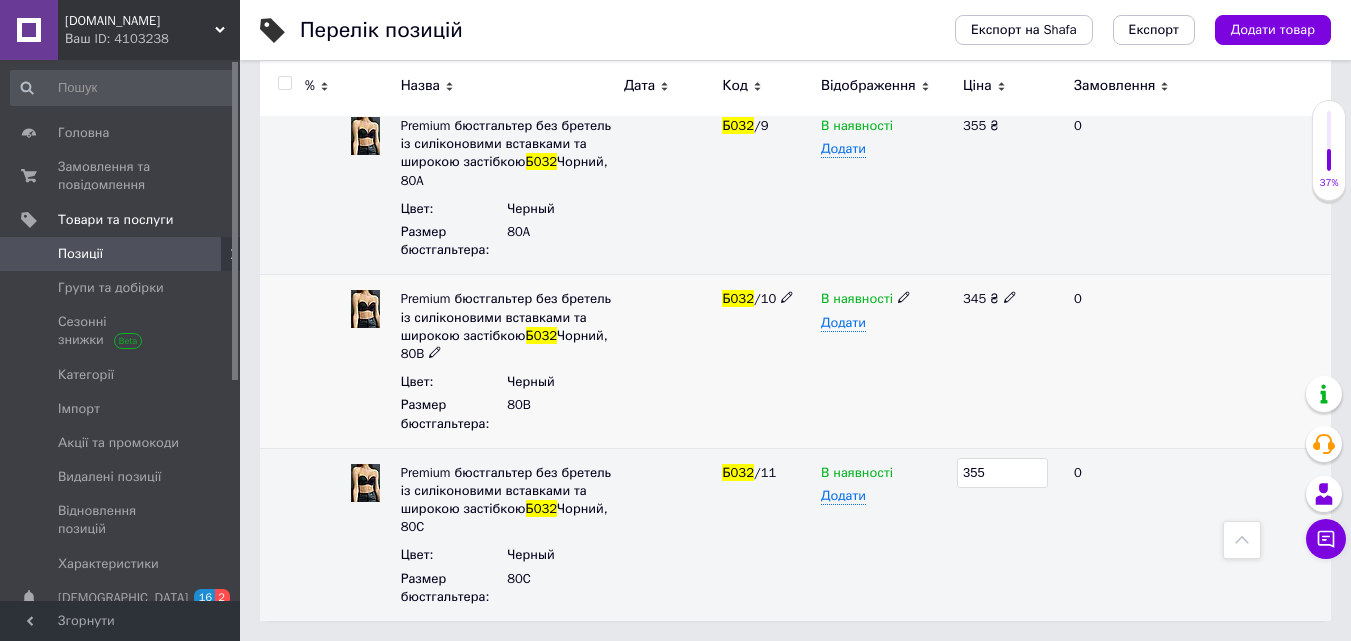 click 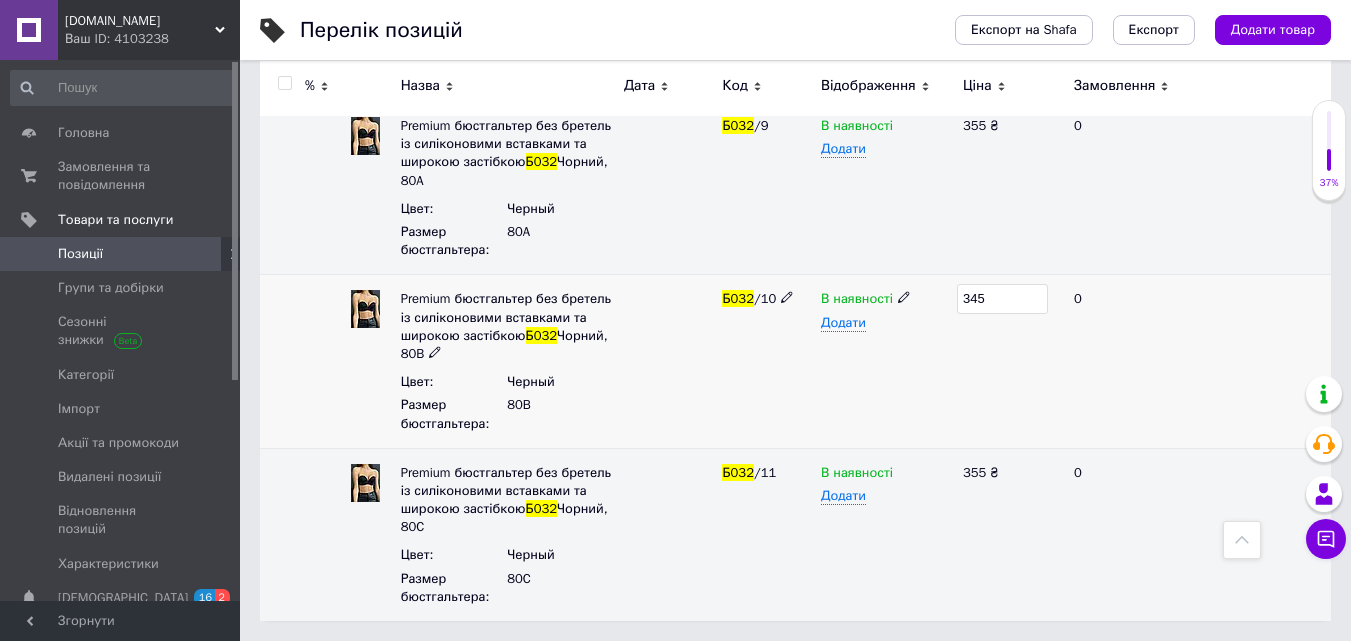 drag, startPoint x: 995, startPoint y: 306, endPoint x: 973, endPoint y: 301, distance: 22.561028 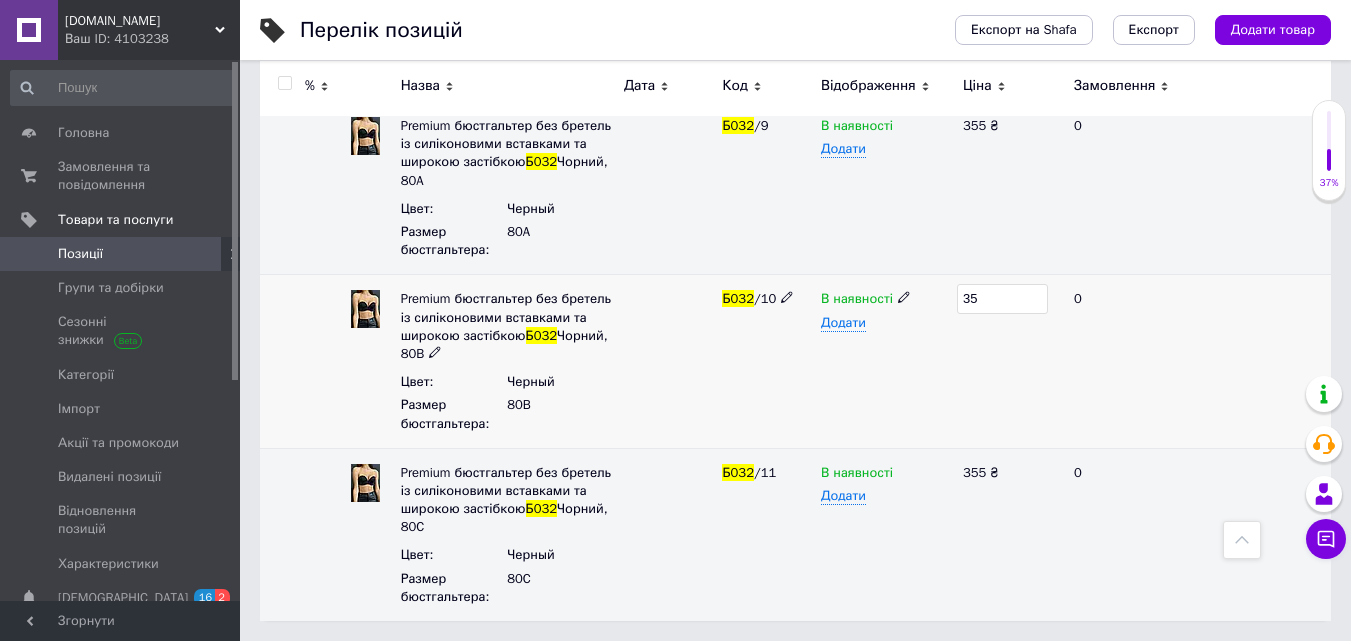 type on "355" 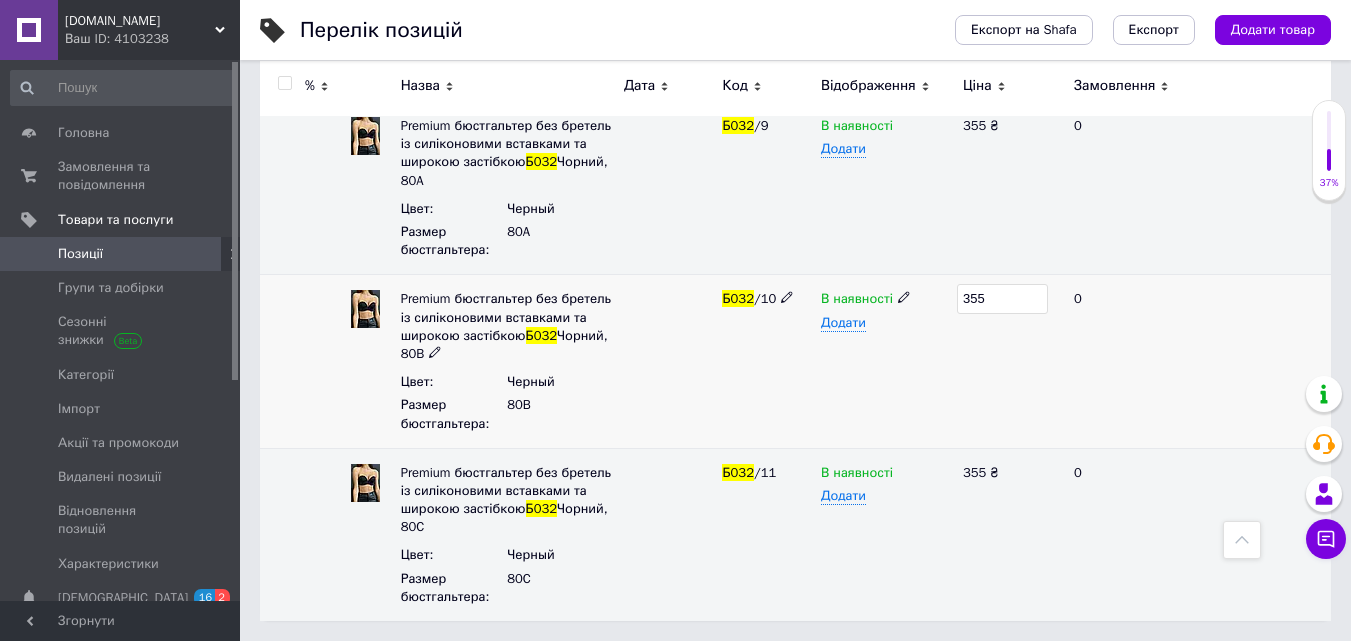 click on "355" at bounding box center (1010, 361) 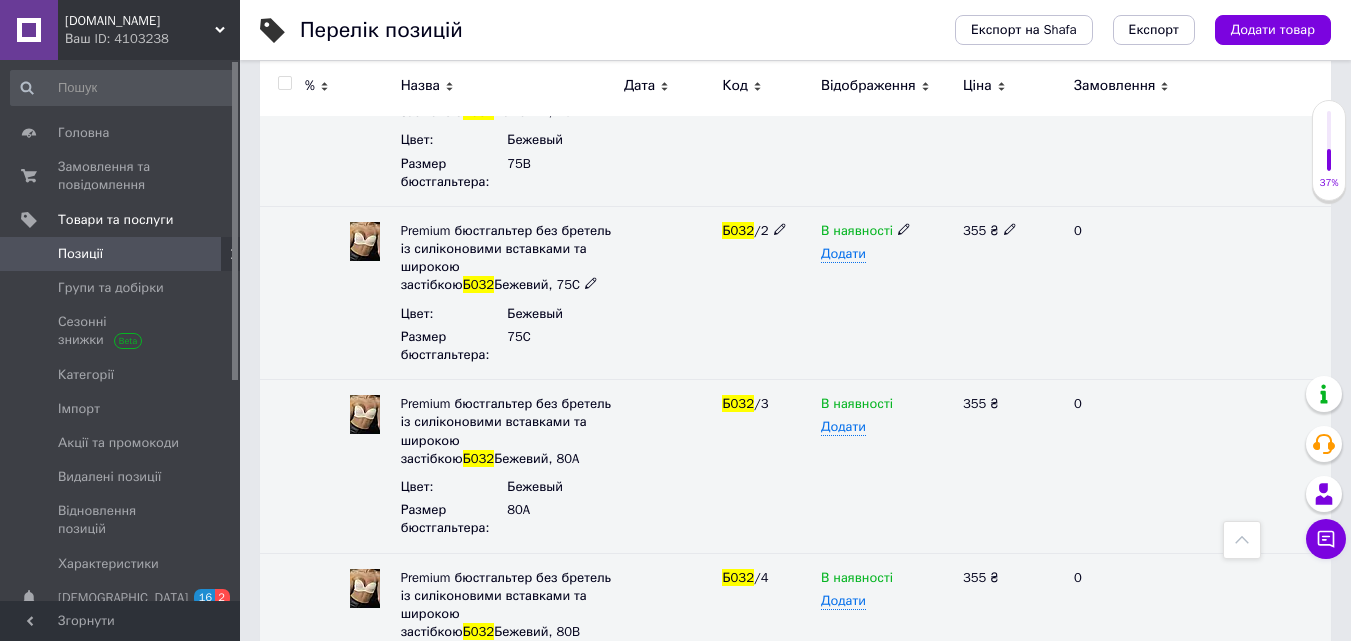 scroll, scrollTop: 193, scrollLeft: 0, axis: vertical 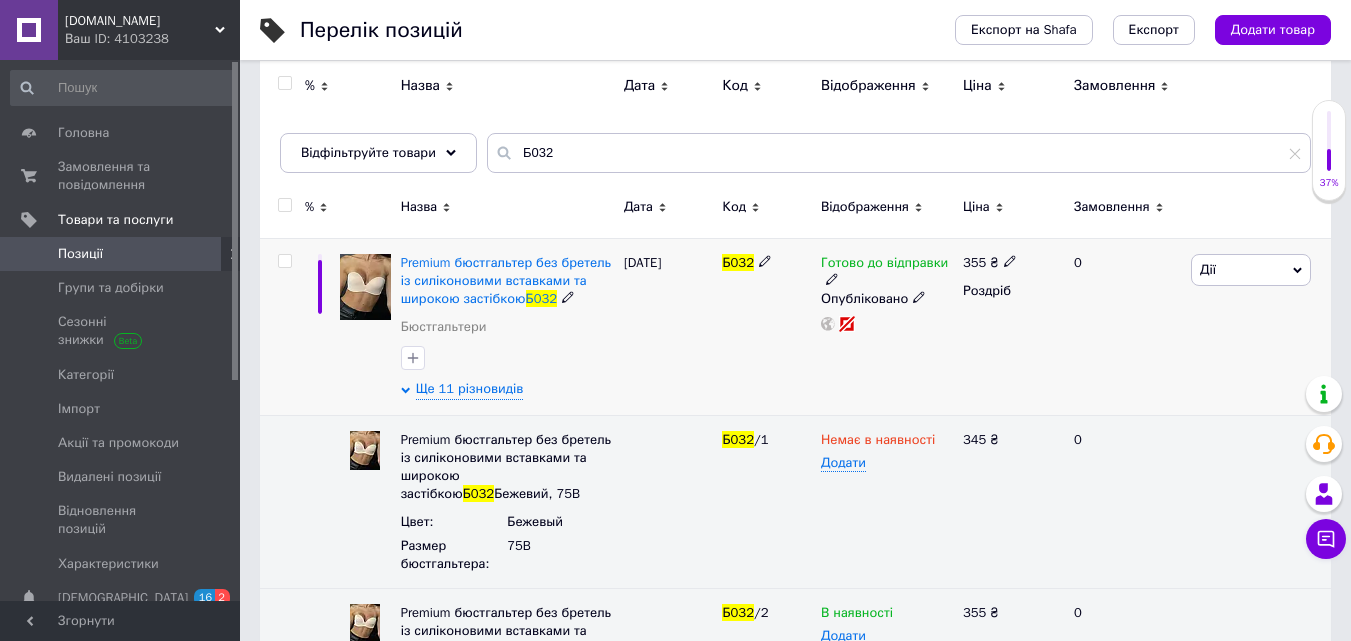 click on "Б032" at bounding box center [766, 326] 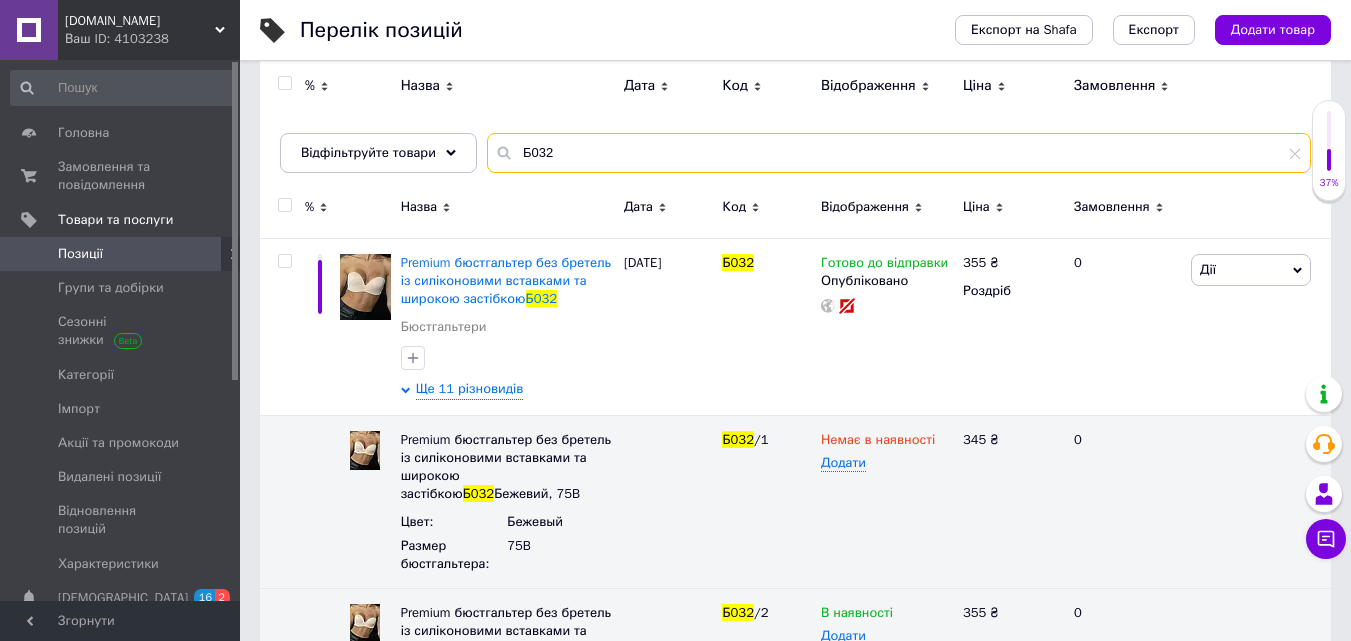 drag, startPoint x: 581, startPoint y: 146, endPoint x: 489, endPoint y: 159, distance: 92.91394 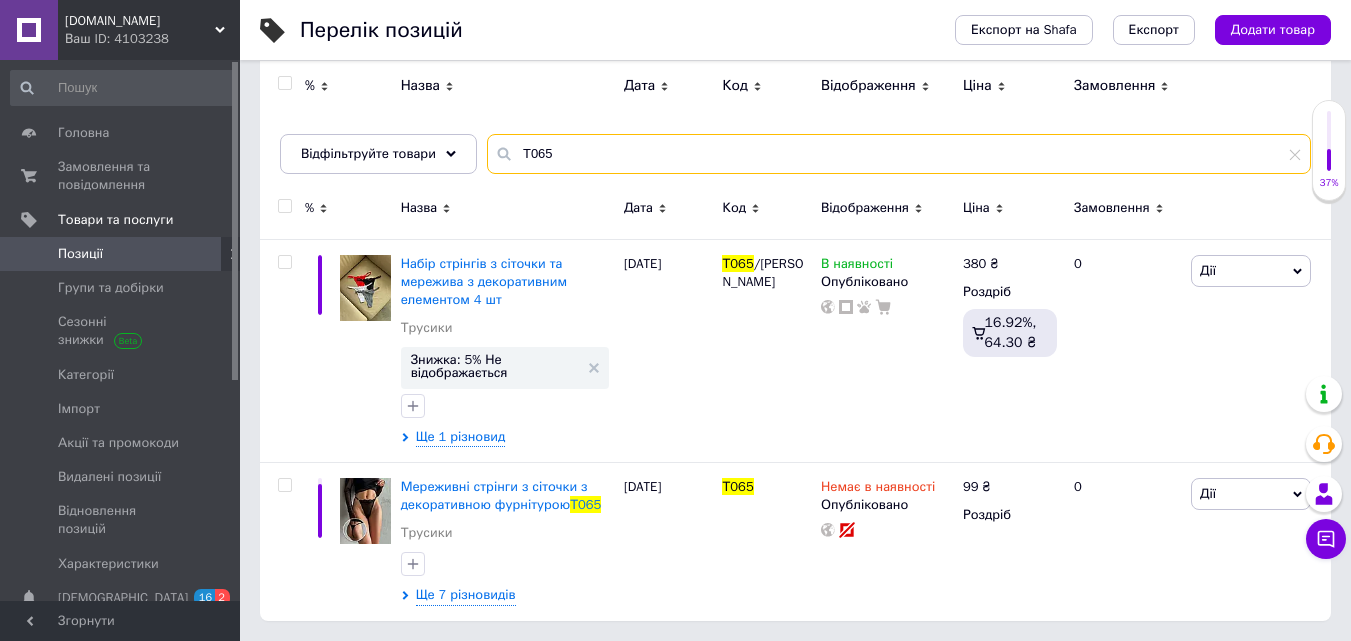 scroll, scrollTop: 192, scrollLeft: 0, axis: vertical 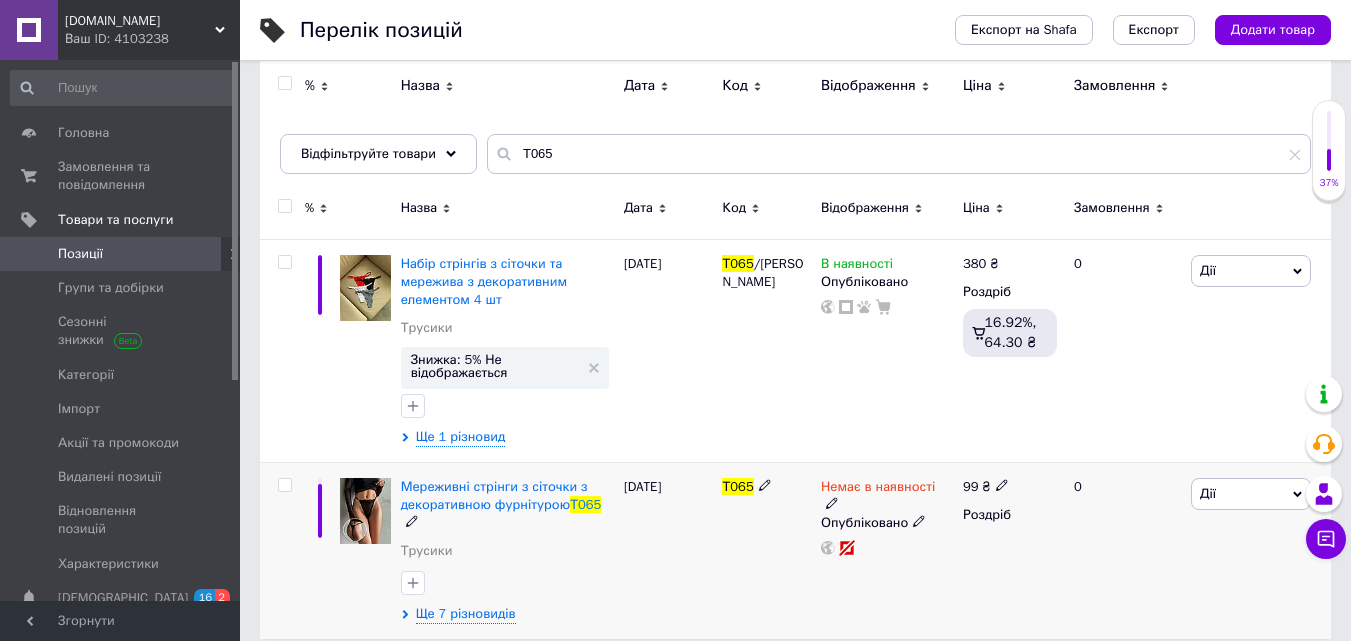 click 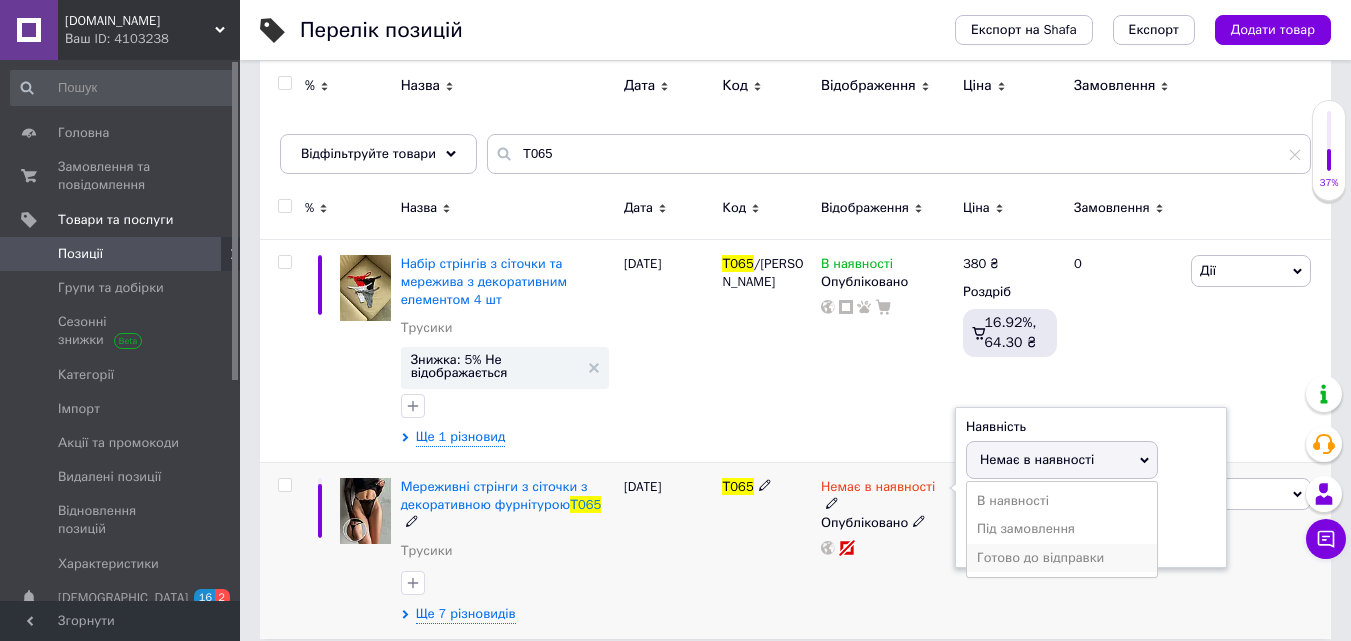 click on "Готово до відправки" at bounding box center [1062, 558] 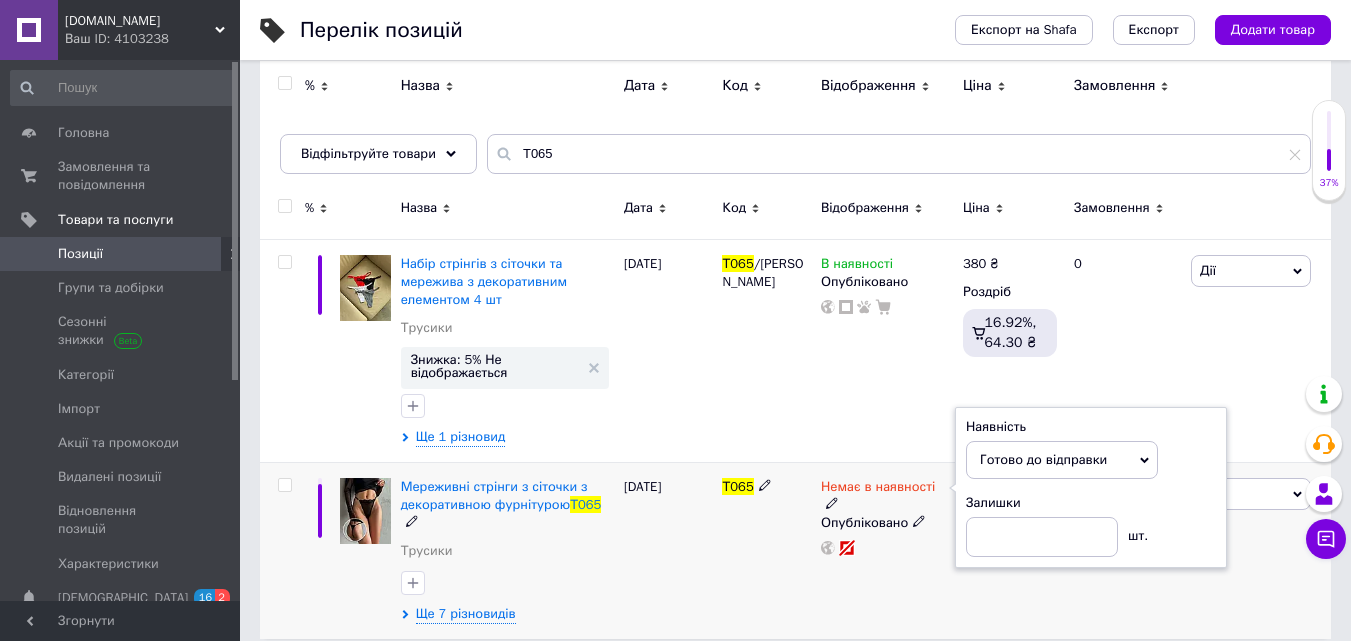 click on "Т065" at bounding box center [766, 550] 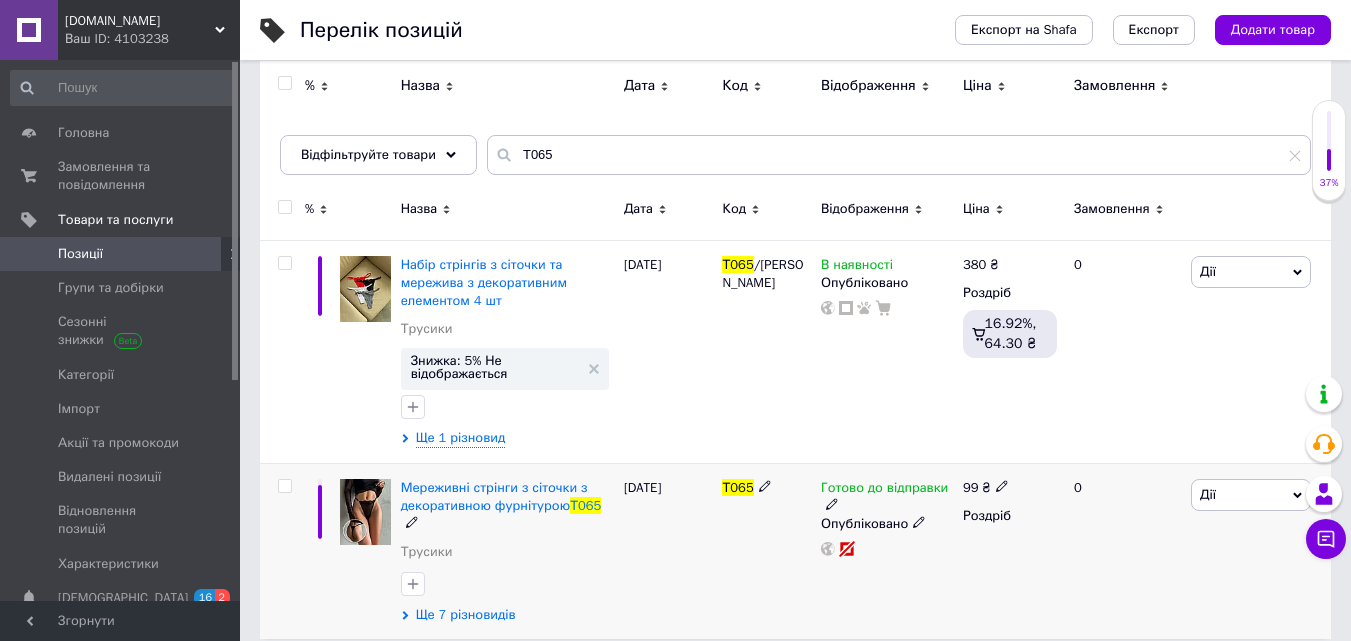 click on "Ще 7 різновидів" at bounding box center (466, 615) 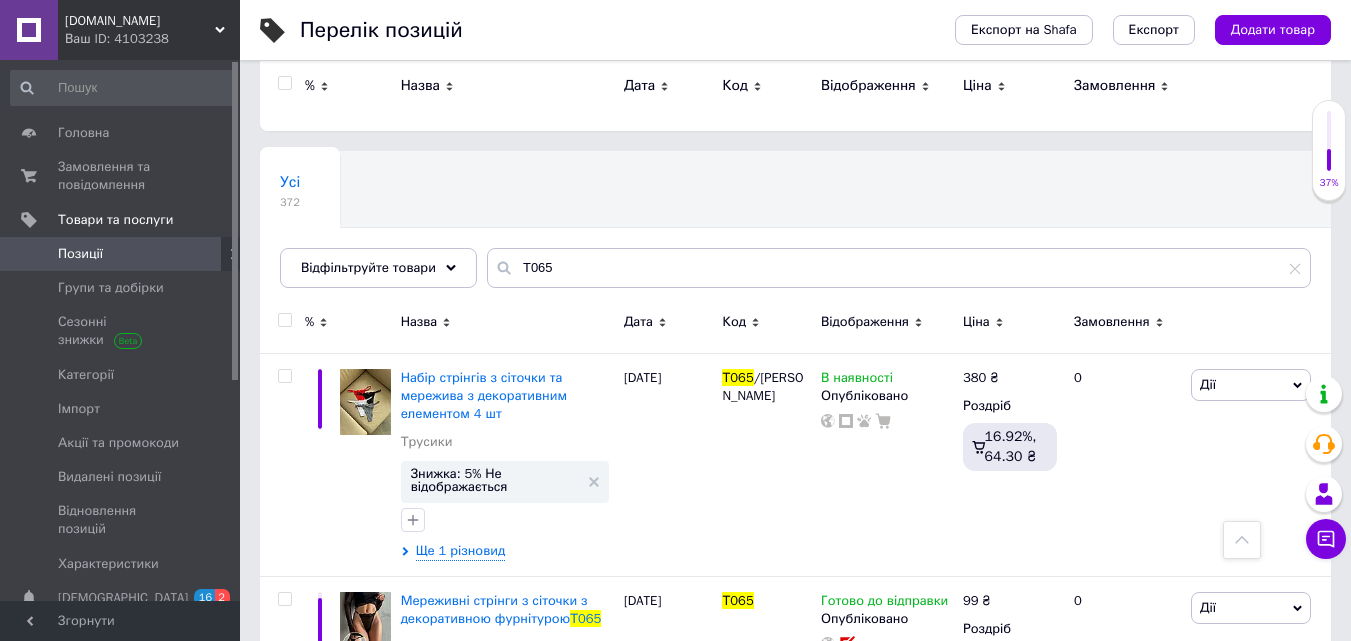 scroll, scrollTop: 77, scrollLeft: 0, axis: vertical 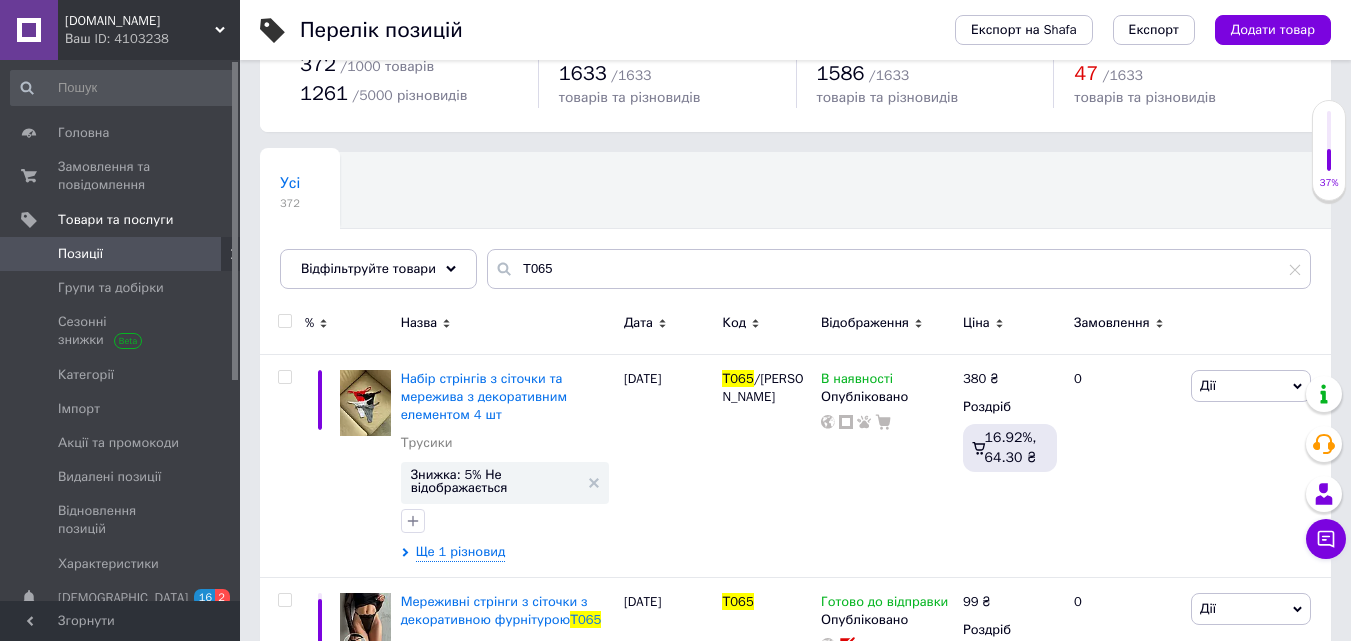click on "Позиції" at bounding box center (121, 254) 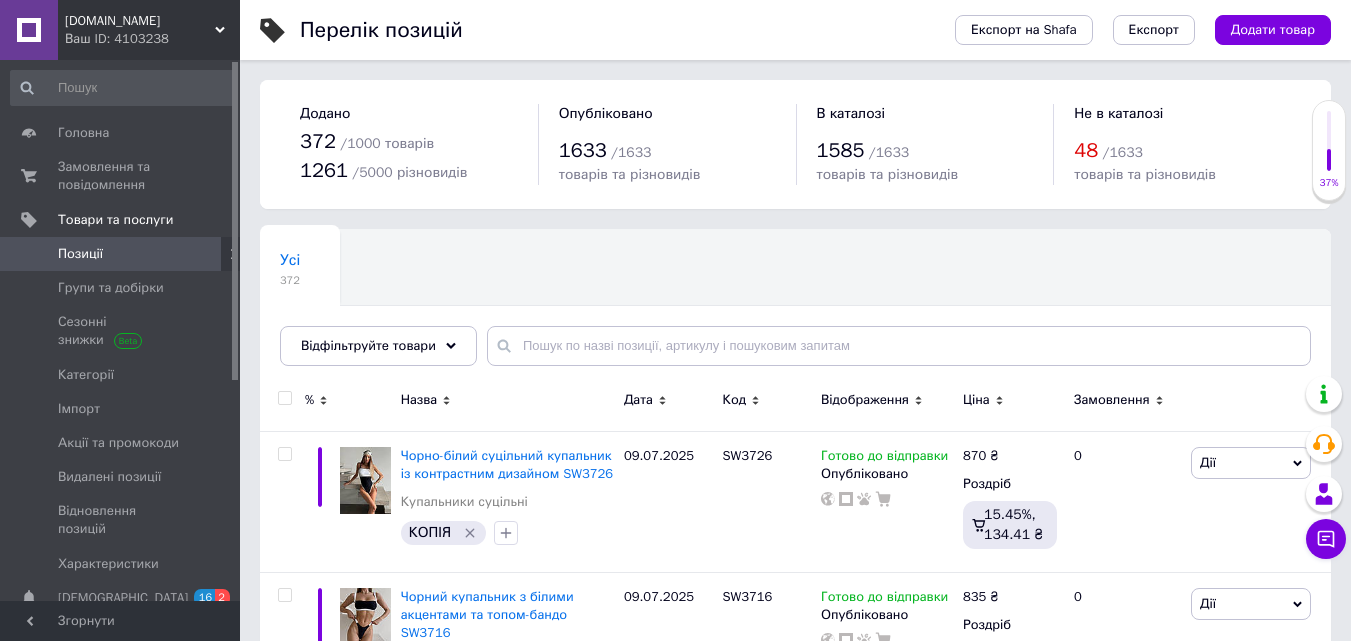 scroll, scrollTop: 100, scrollLeft: 0, axis: vertical 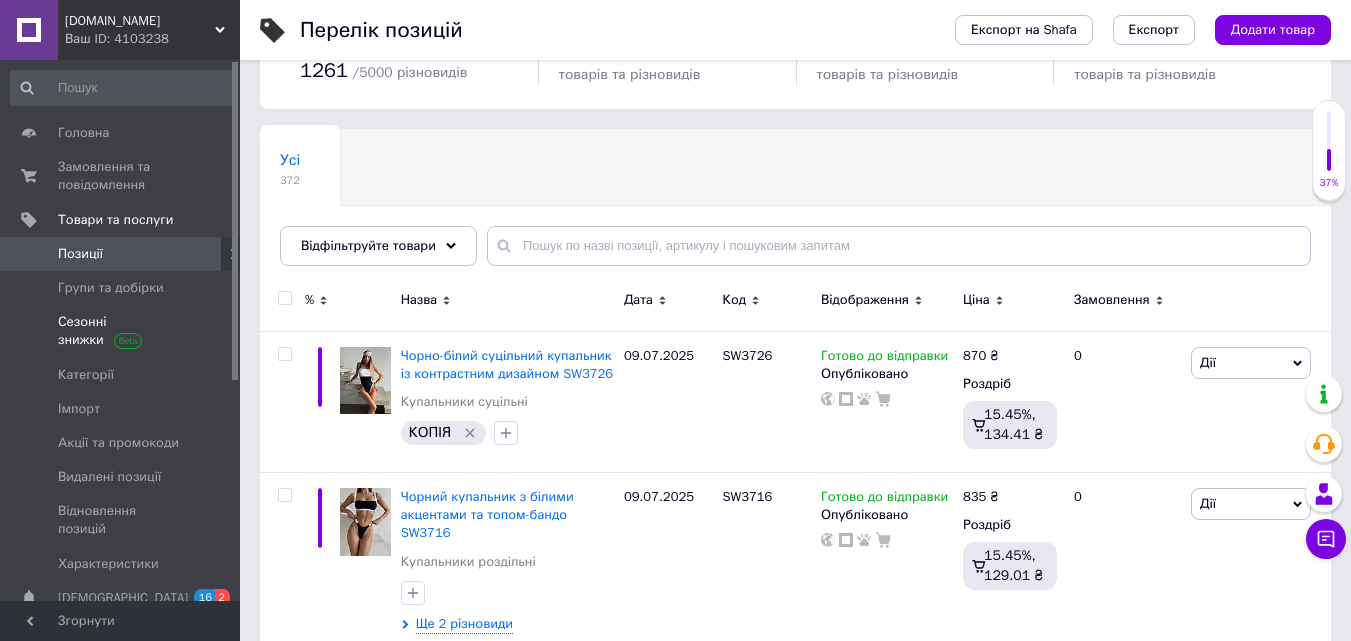 click on "Сезонні знижки" at bounding box center [121, 331] 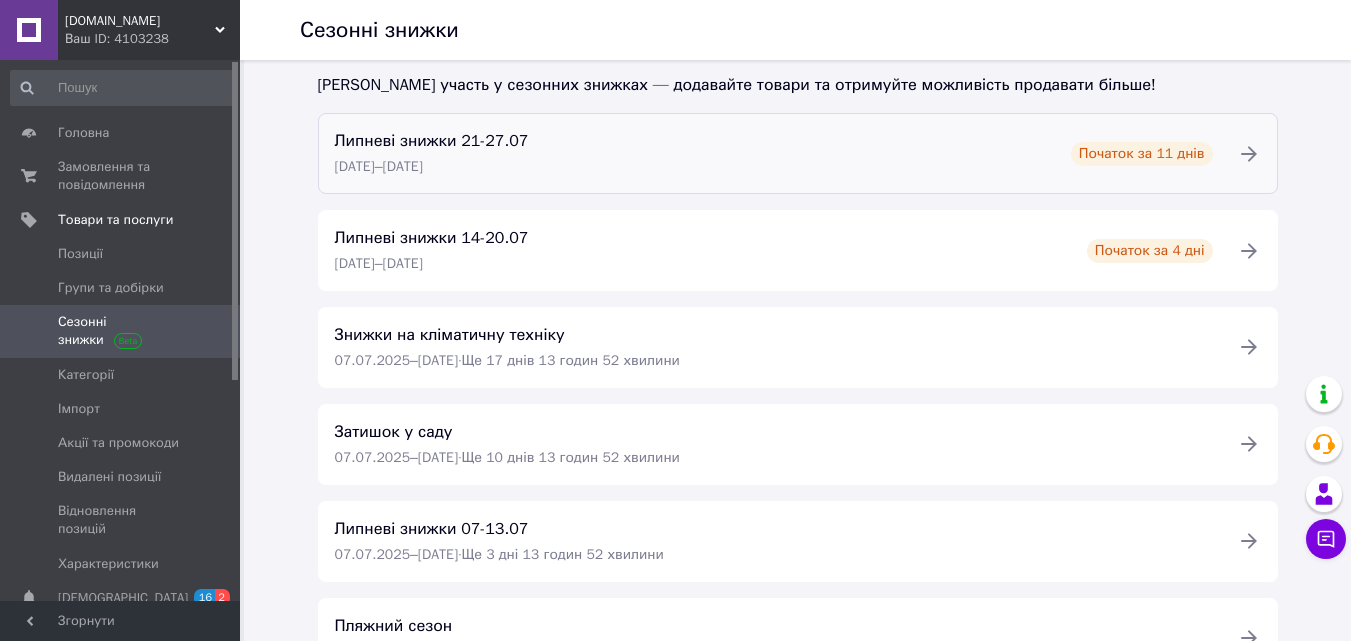 scroll, scrollTop: 200, scrollLeft: 0, axis: vertical 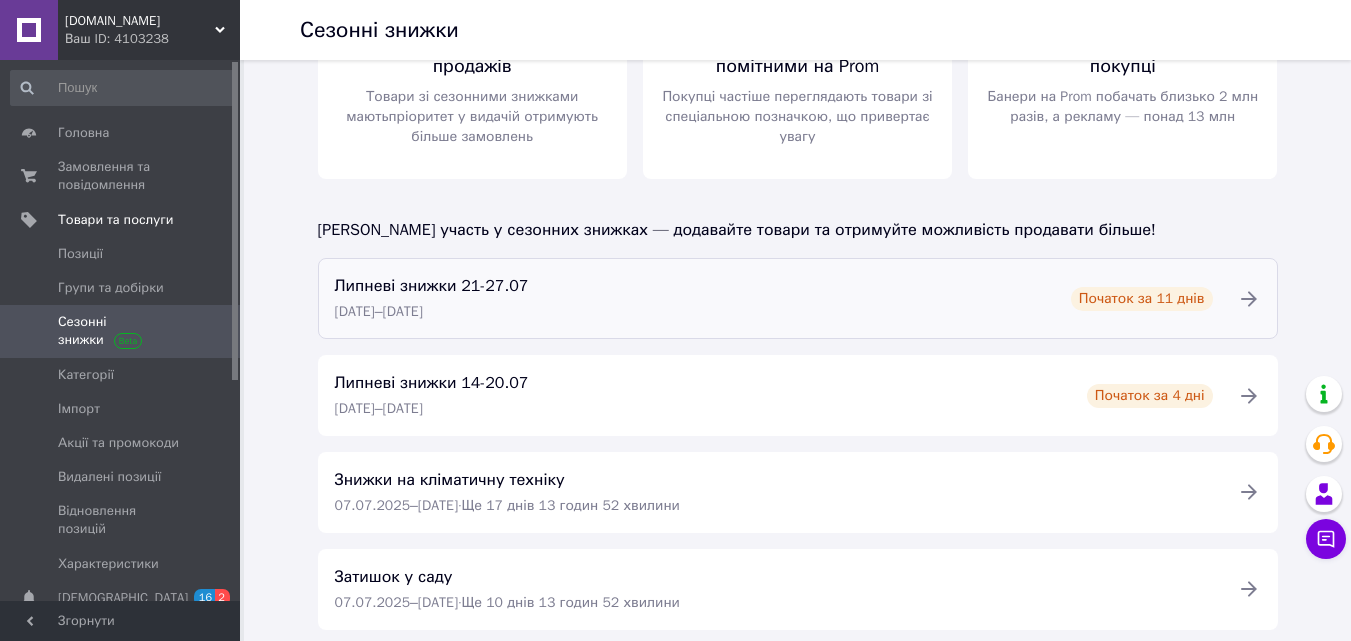 click at bounding box center [1249, 299] 